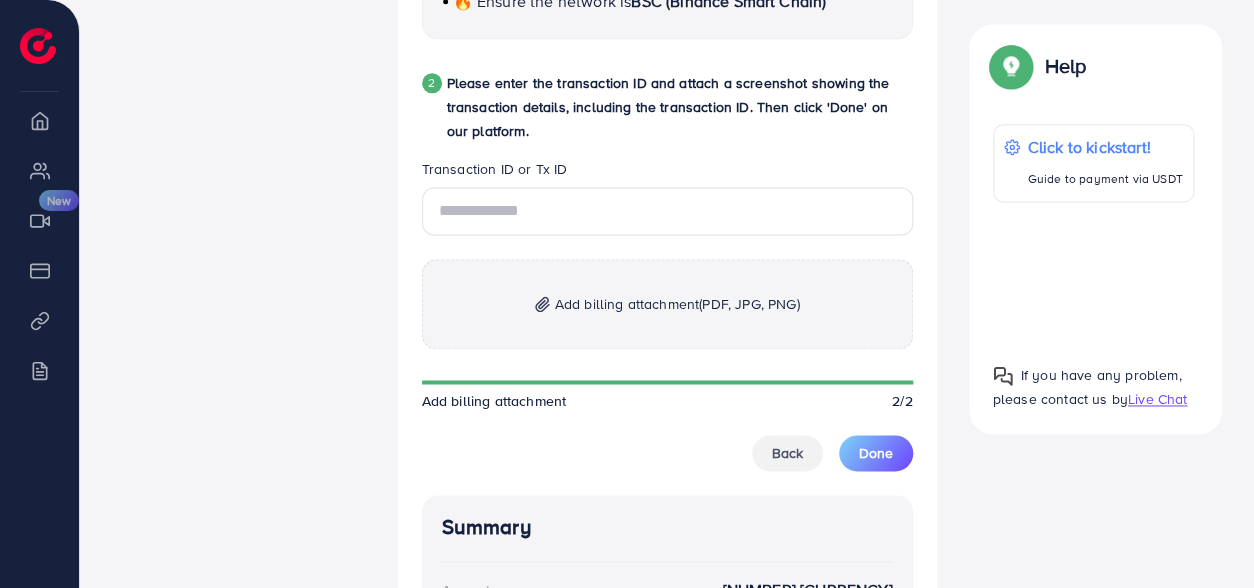 scroll, scrollTop: 1535, scrollLeft: 0, axis: vertical 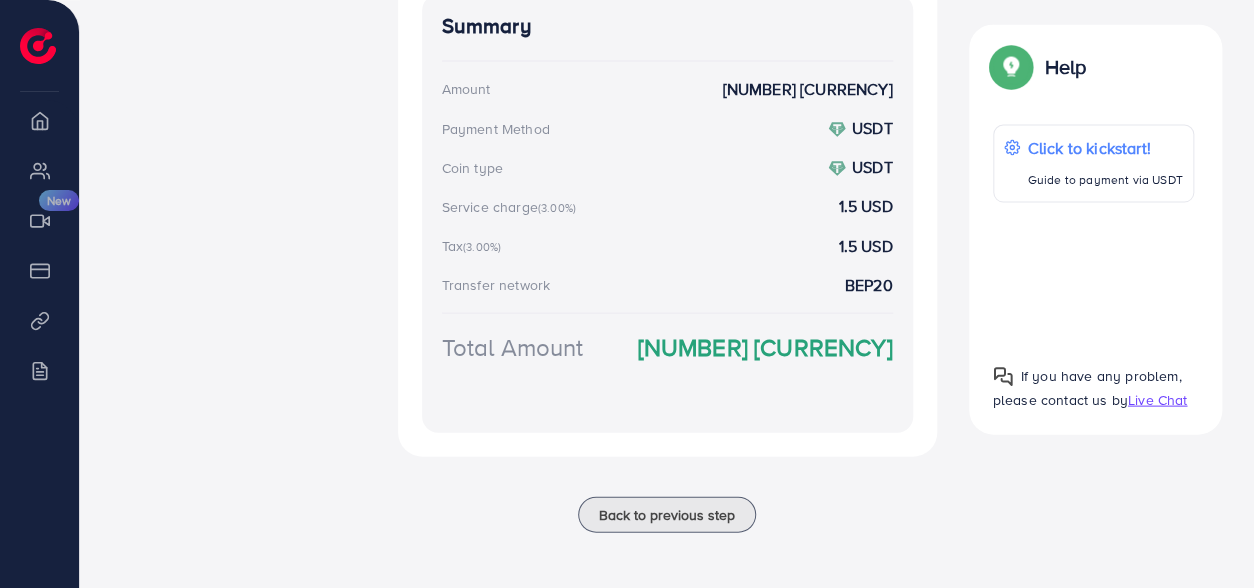 click on "Total Amount   53.042 USD" at bounding box center [667, 370] 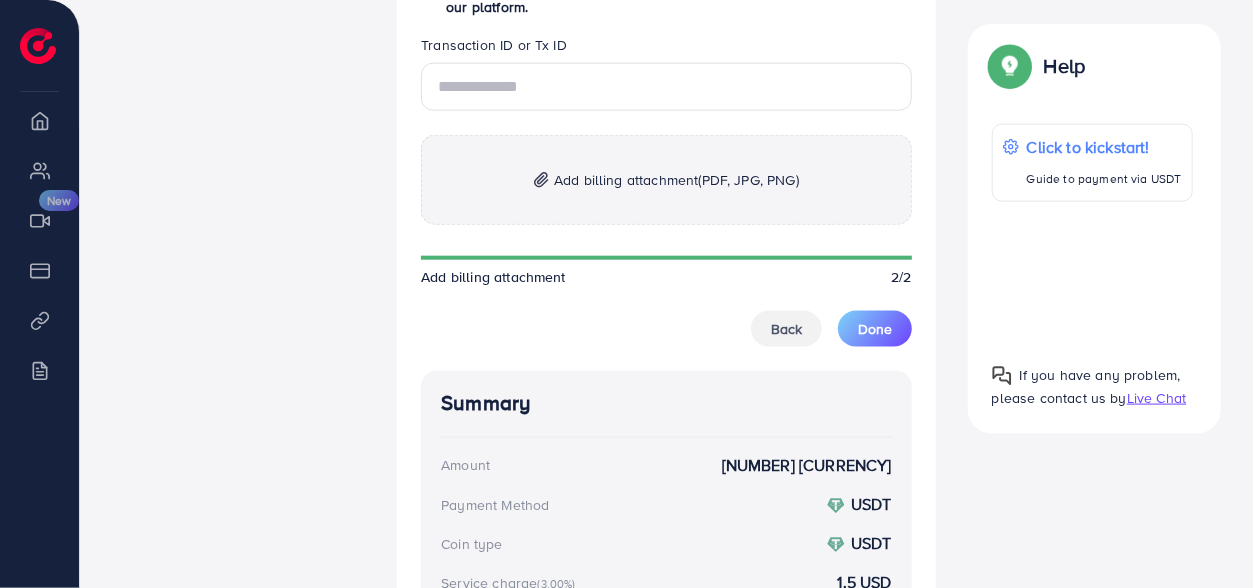 scroll, scrollTop: 1532, scrollLeft: 0, axis: vertical 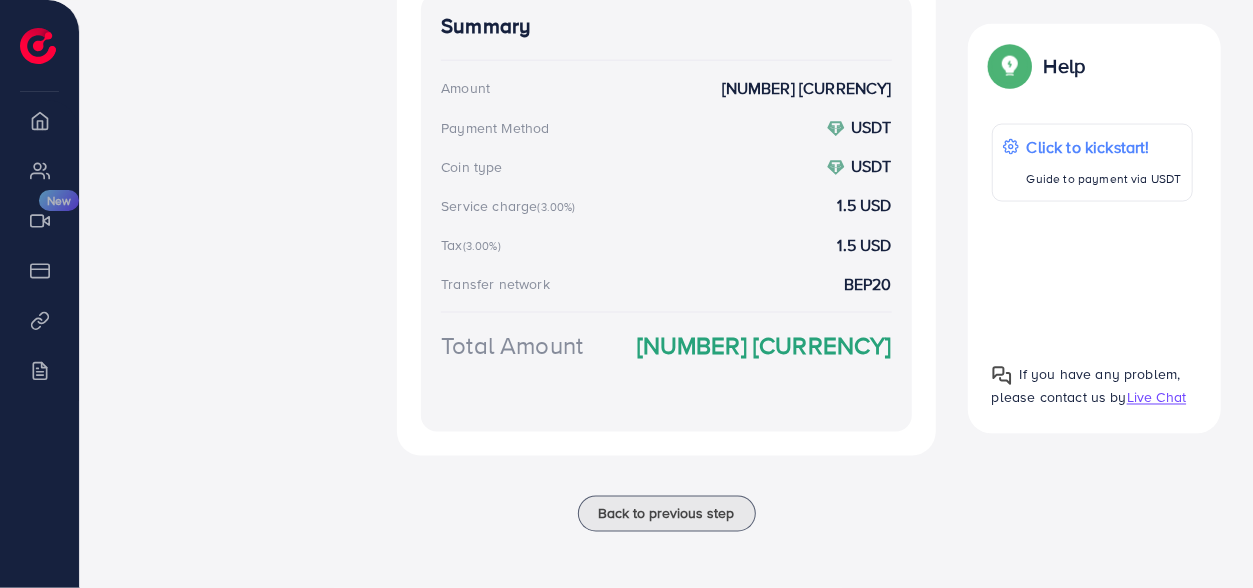 click on "Summary   Amount   50.042 USD   Payment Method  USDT  Coin type  USDT  Service charge   (3.00%)  1.5 USD  Tax   (3.00%)  1.5 USD  Transfer network  BEP20  Total Amount   53.042 USD" at bounding box center (666, 213) 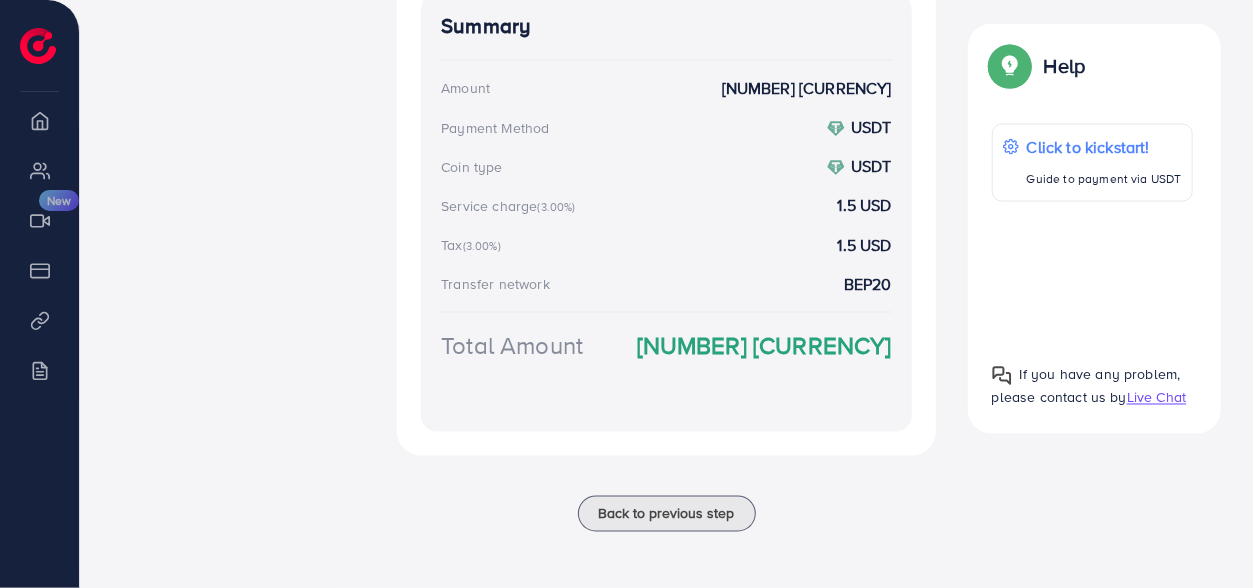 click on "Summary   Amount   50.042 USD   Payment Method  USDT  Coin type  USDT  Service charge   (3.00%)  1.5 USD  Tax   (3.00%)  1.5 USD  Transfer network  BEP20  Total Amount   53.042 USD" at bounding box center [666, 213] 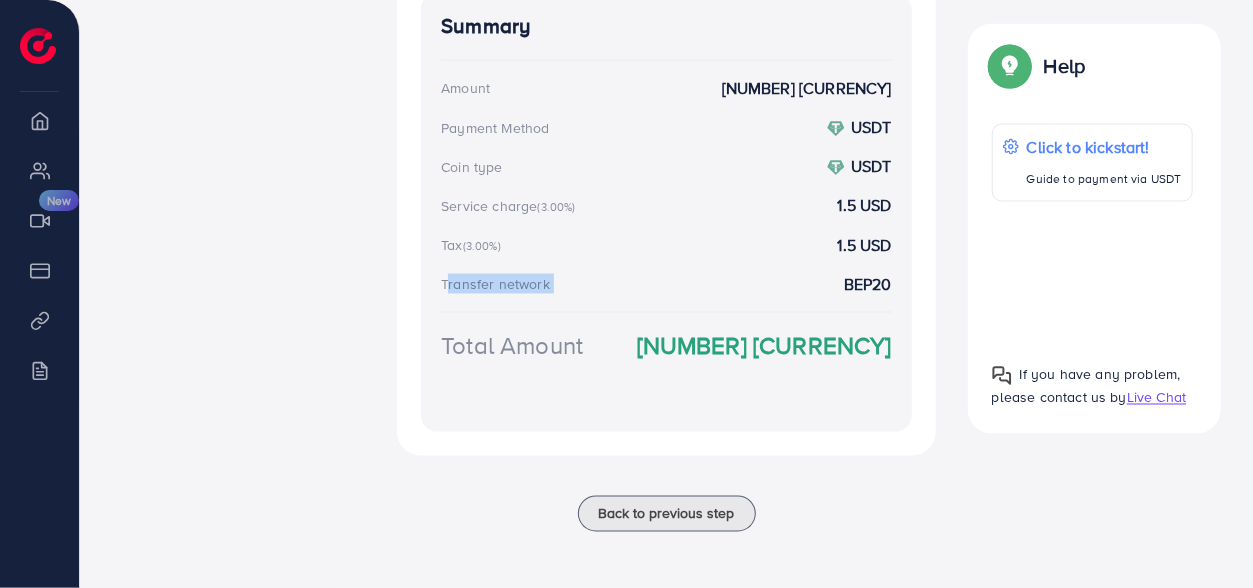 click on "Summary   Amount   50.042 USD   Payment Method  USDT  Coin type  USDT  Service charge   (3.00%)  1.5 USD  Tax   (3.00%)  1.5 USD  Transfer network  BEP20  Total Amount   53.042 USD" at bounding box center (666, 213) 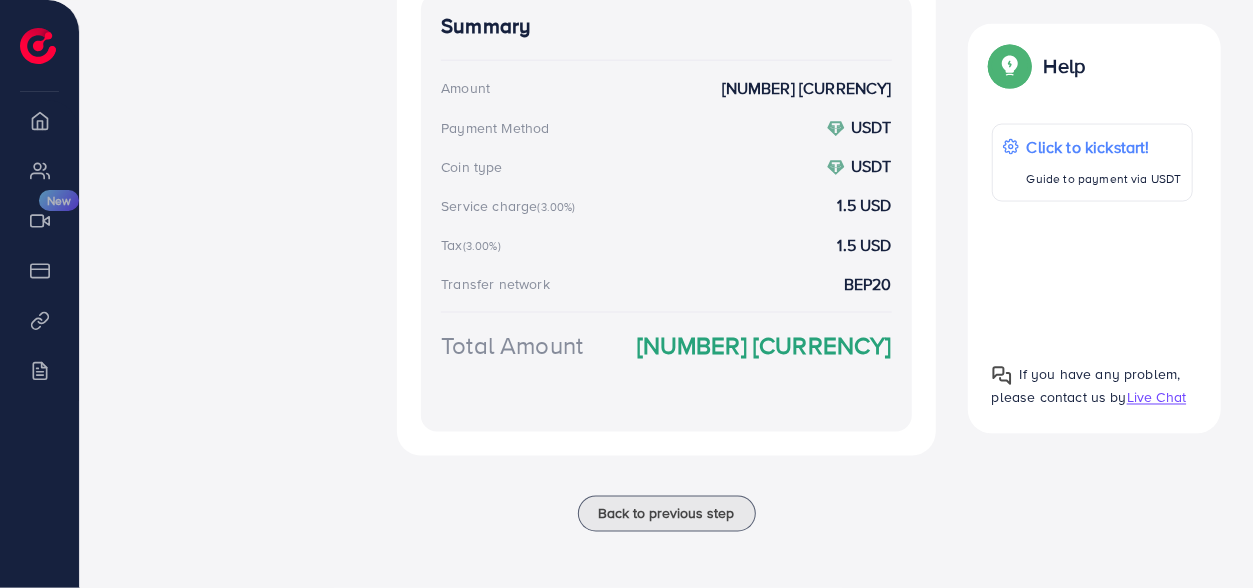 click on "Total Amount   53.042 USD" at bounding box center [666, 370] 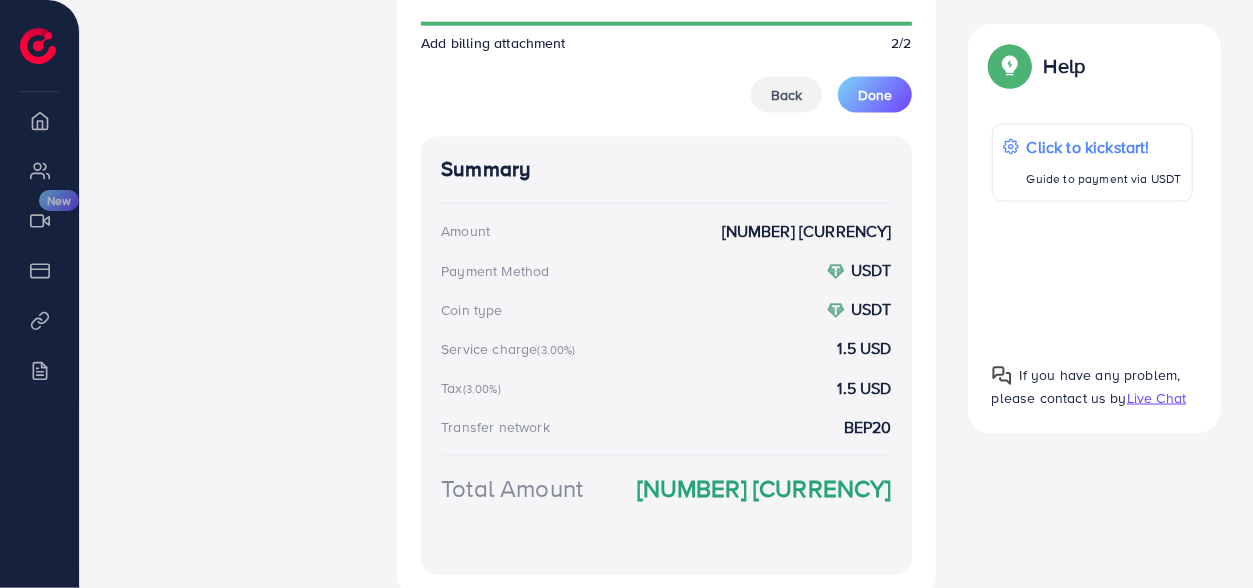 scroll, scrollTop: 1354, scrollLeft: 0, axis: vertical 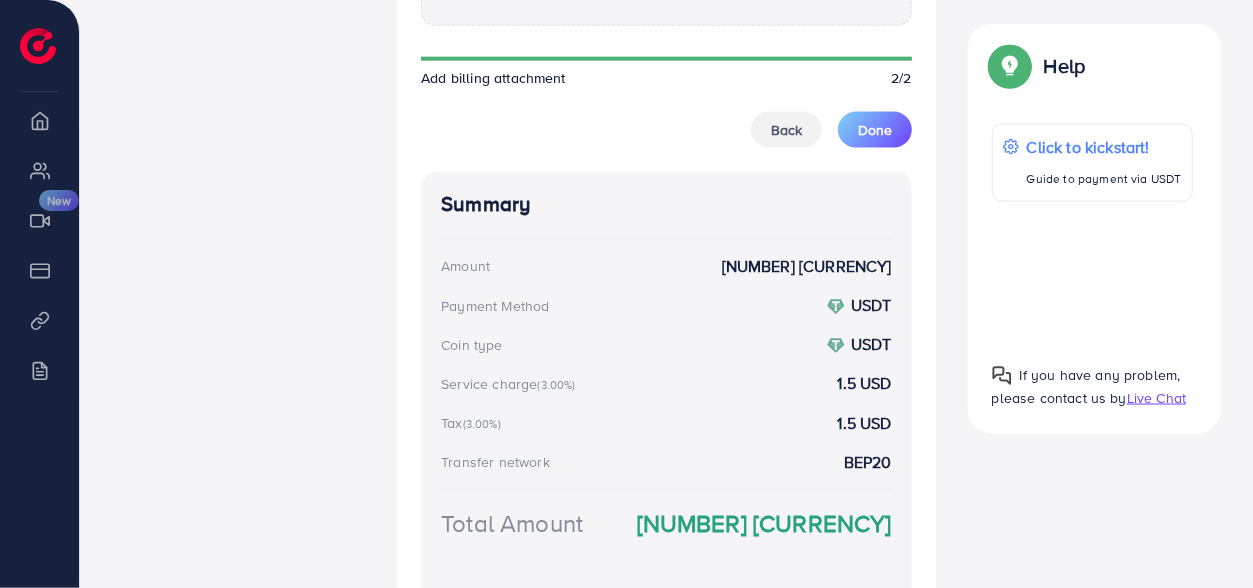 click on "Coin type  USDT" at bounding box center [666, 344] 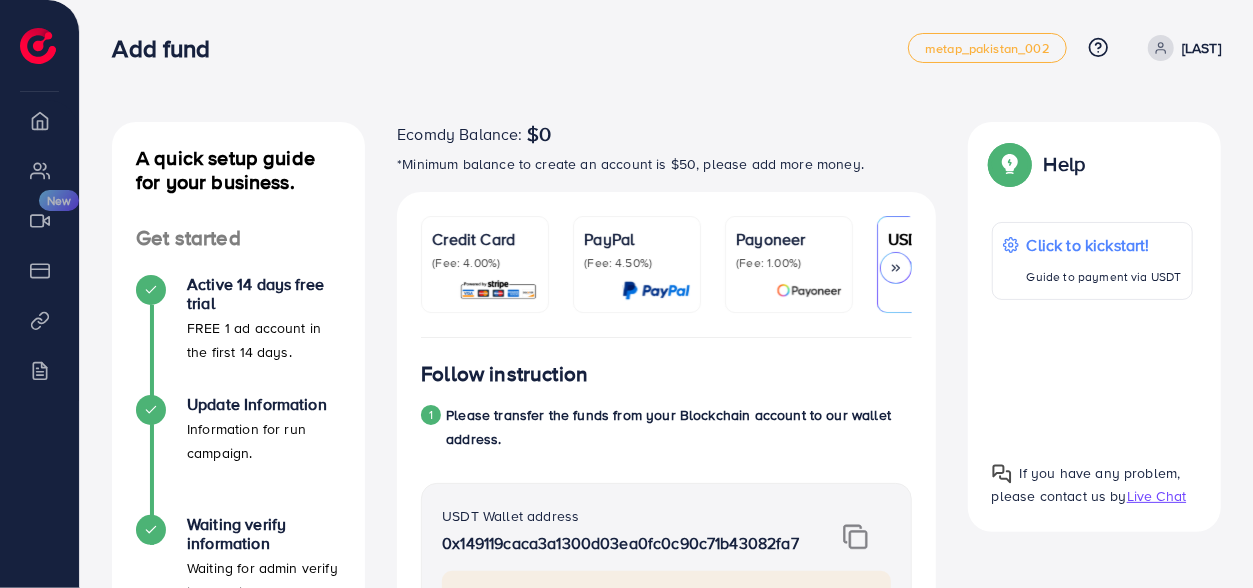 scroll, scrollTop: 0, scrollLeft: 0, axis: both 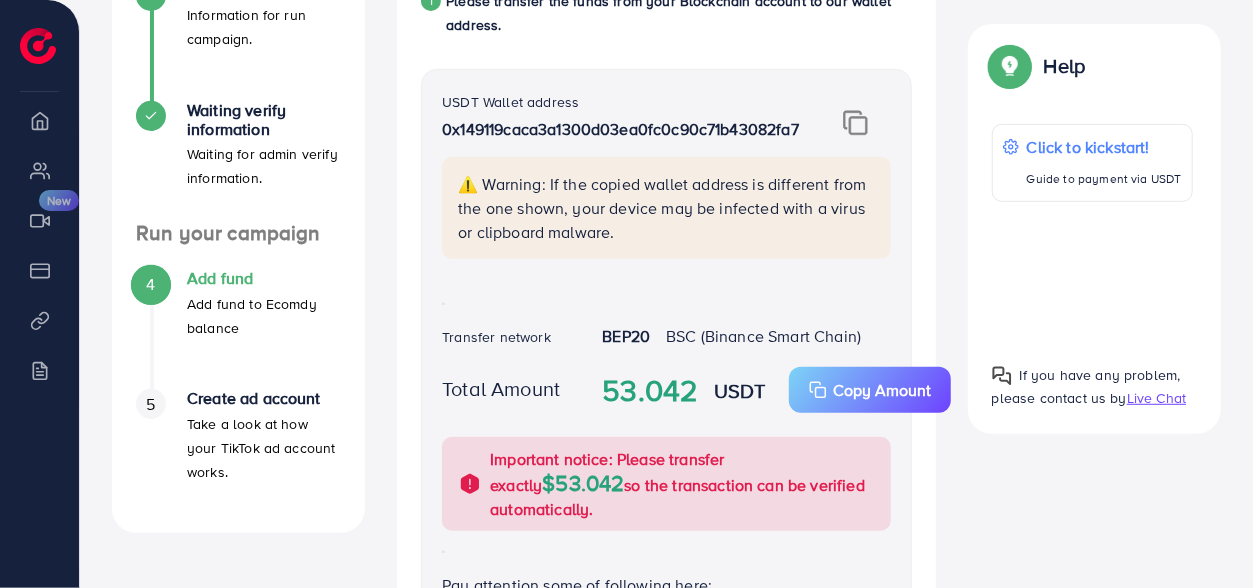 click on "USDT Wallet address  0x149119caca3a1300d03ea0fc0c90c71b43082fa7   ⚠️ Warning: If the copied wallet address is different from the one shown, your device may be infected with a virus or clipboard malware.   Transfer network   BEP20   BSC (Binance Smart Chain)   Total Amount   53.042   USDT   Copy Amount  Important notice: Please transfer exactly  $53.042  so the transaction can be verified automatically.  Pay attention some of following here:   Send only USDT to this deposit address.  🔥 Ensure the network is   BSC (Binance Smart Chain)" at bounding box center (666, 373) 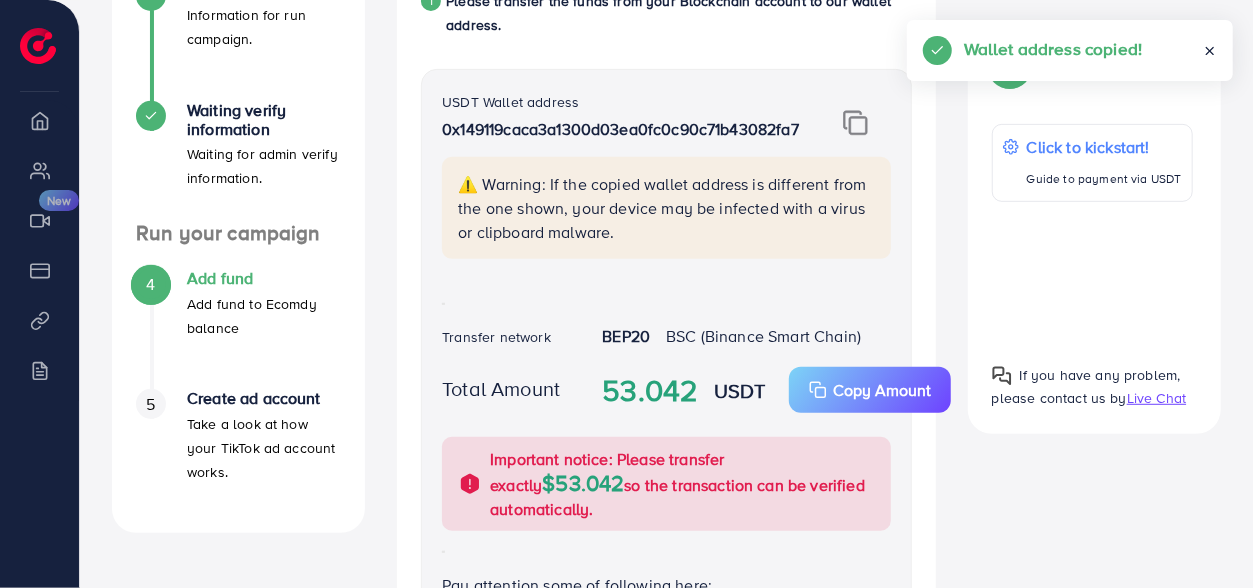 click at bounding box center (855, 123) 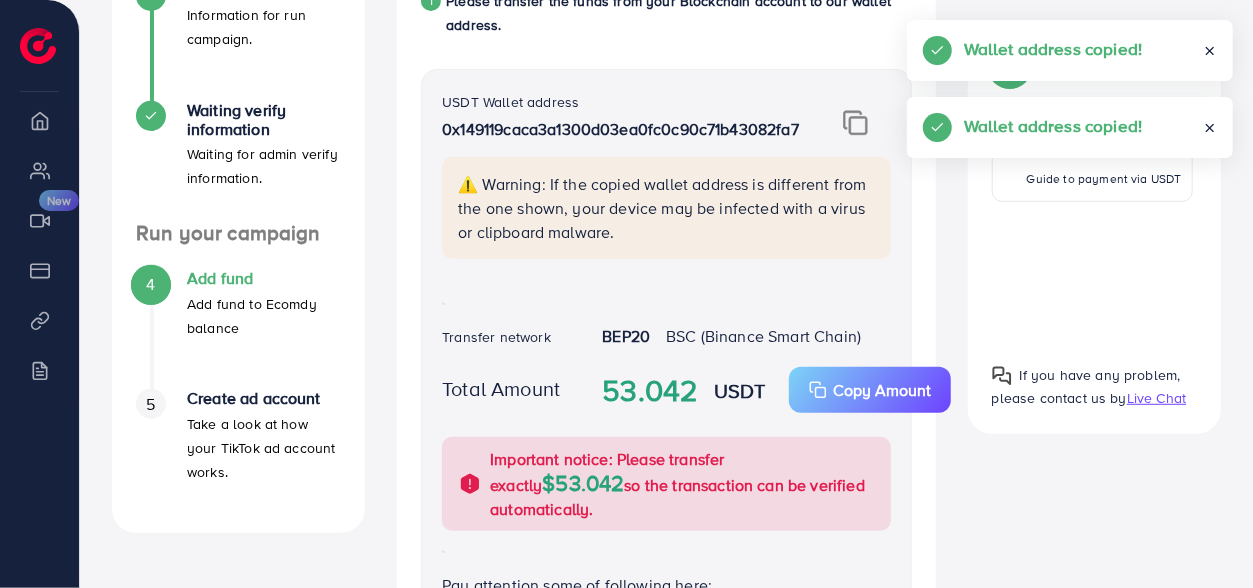 click at bounding box center (855, 123) 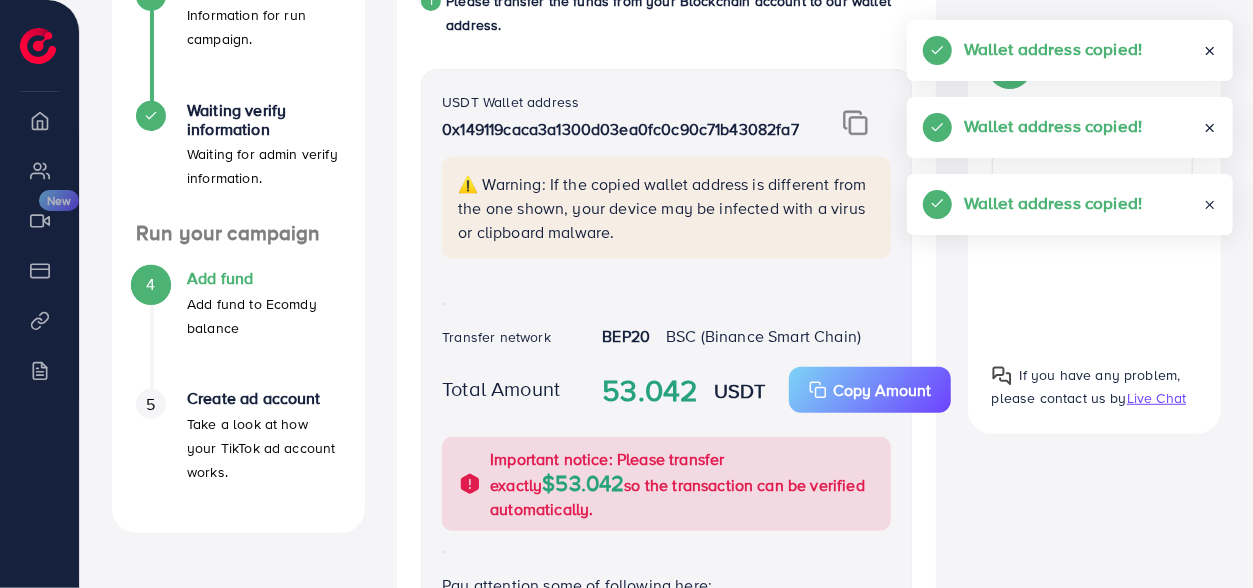 click at bounding box center (855, 123) 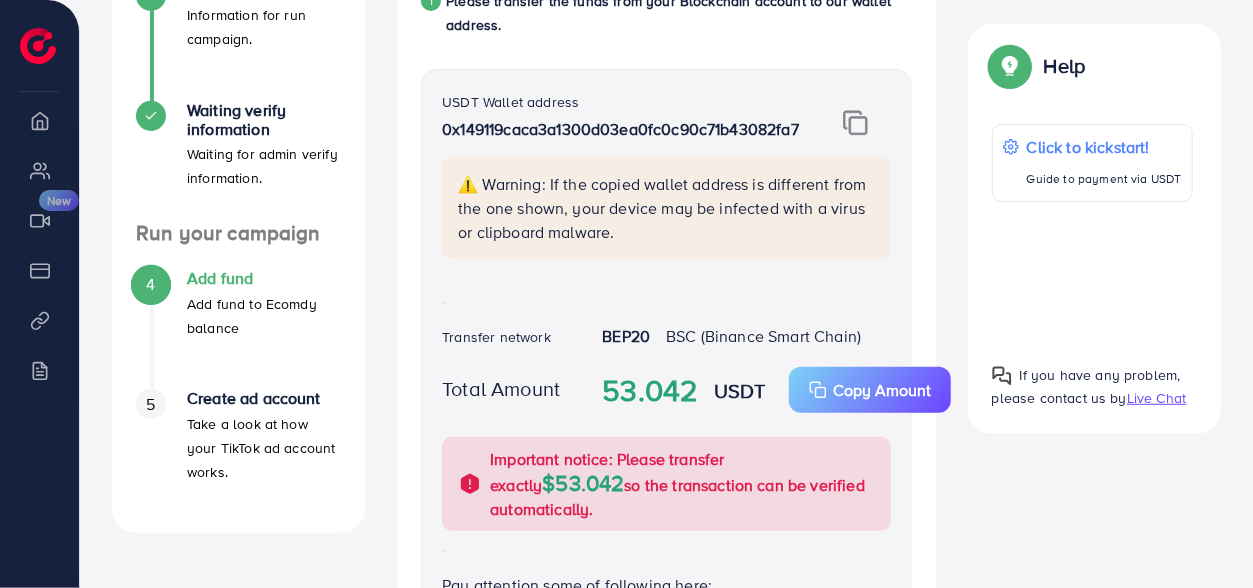 click at bounding box center [855, 123] 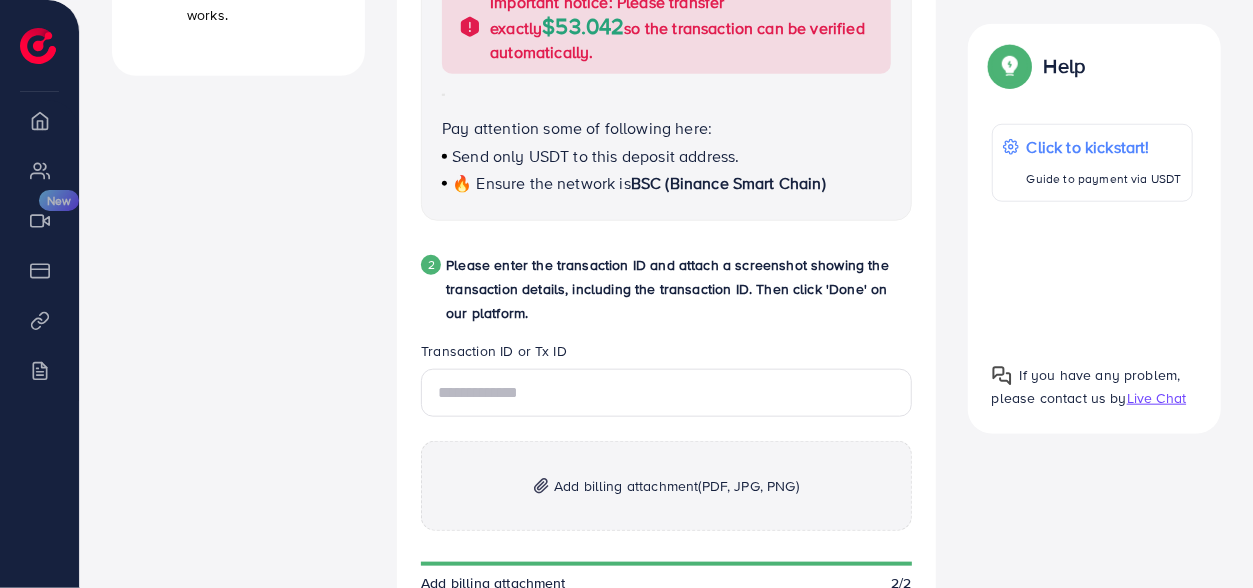 scroll, scrollTop: 876, scrollLeft: 0, axis: vertical 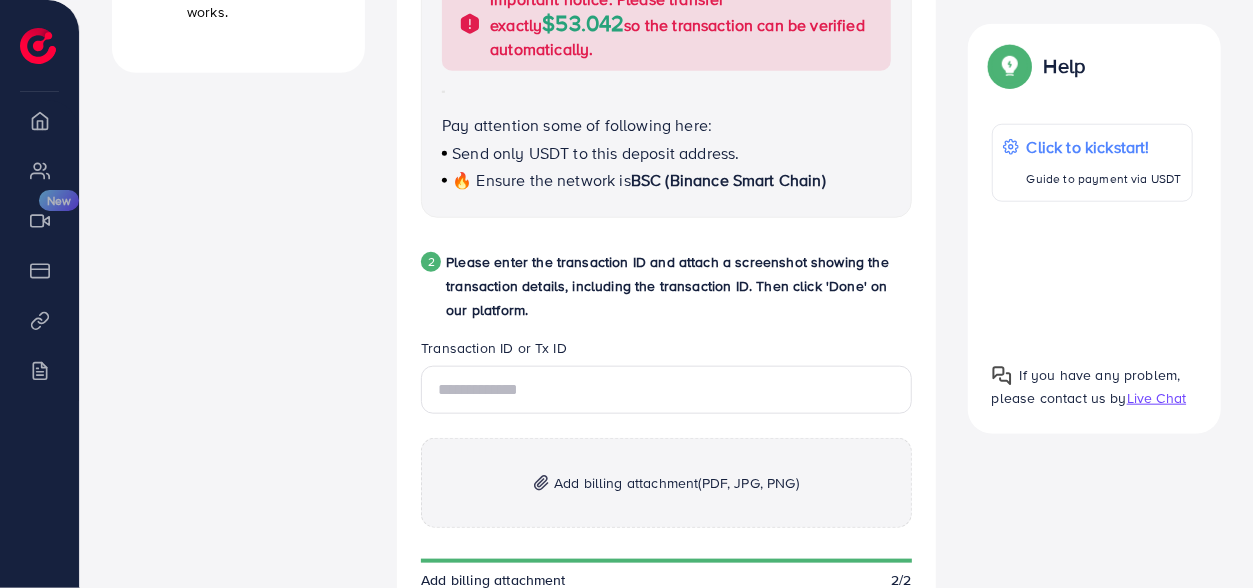 drag, startPoint x: 443, startPoint y: 97, endPoint x: 506, endPoint y: 286, distance: 199.2235 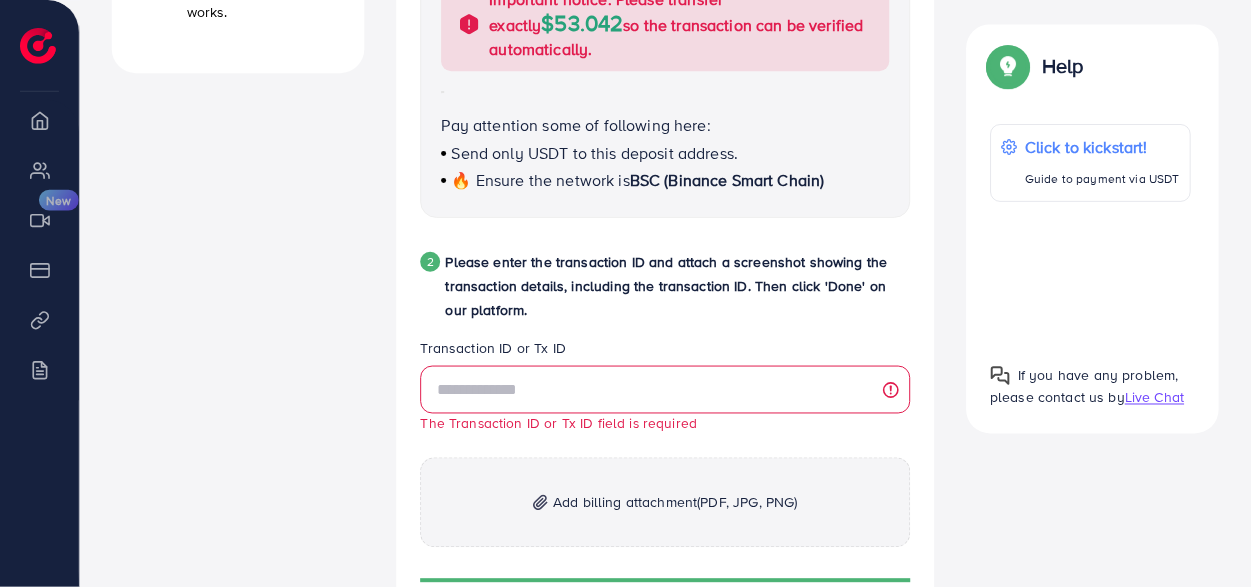 scroll, scrollTop: 877, scrollLeft: 0, axis: vertical 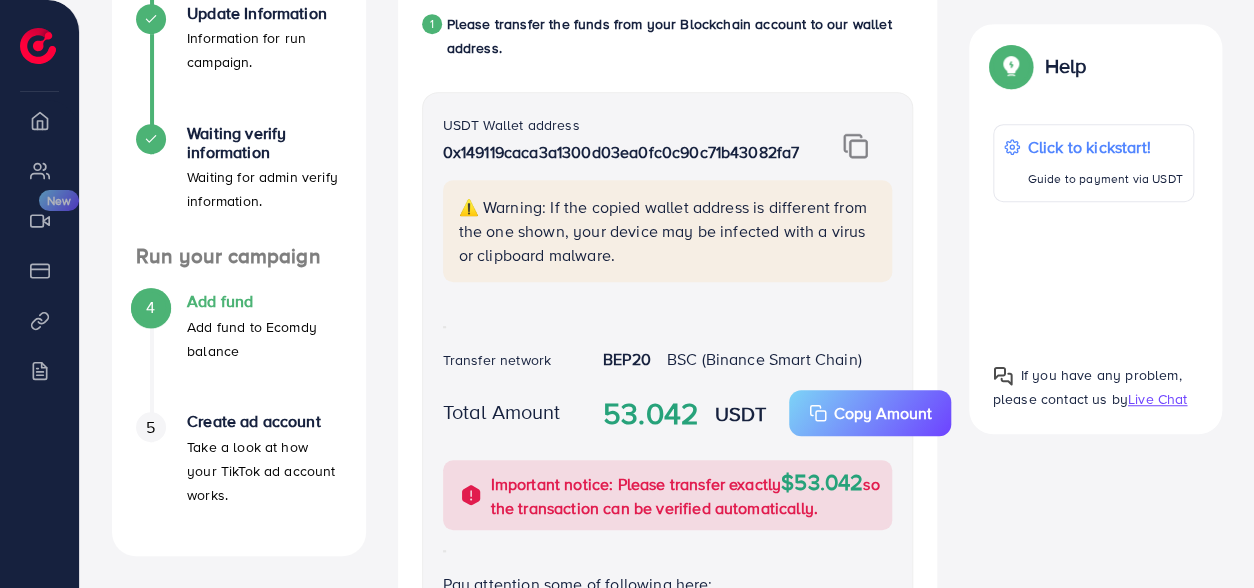 click on "0x149119caca3a1300d03ea0fc0c90c71b43082fa7" at bounding box center [627, 152] 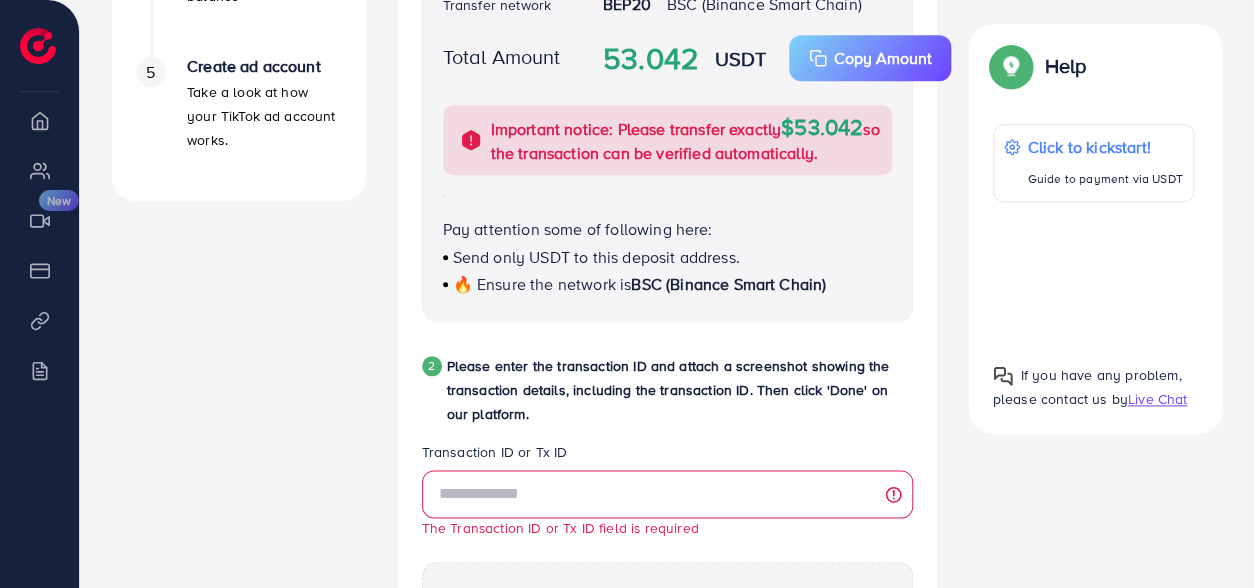 scroll, scrollTop: 756, scrollLeft: 0, axis: vertical 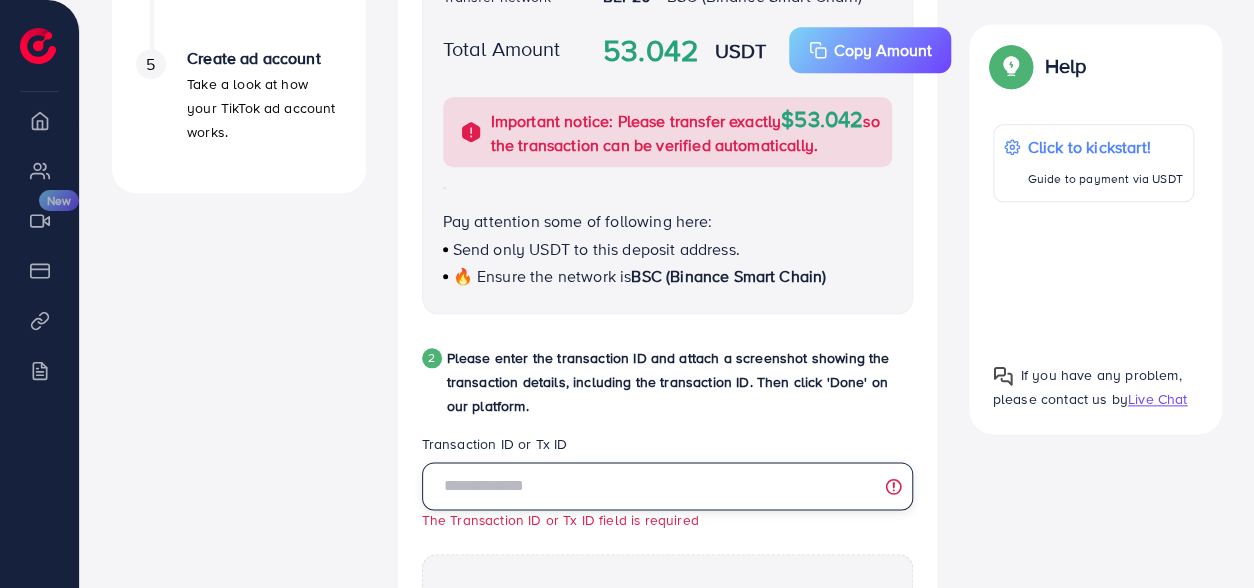 click at bounding box center [667, 486] 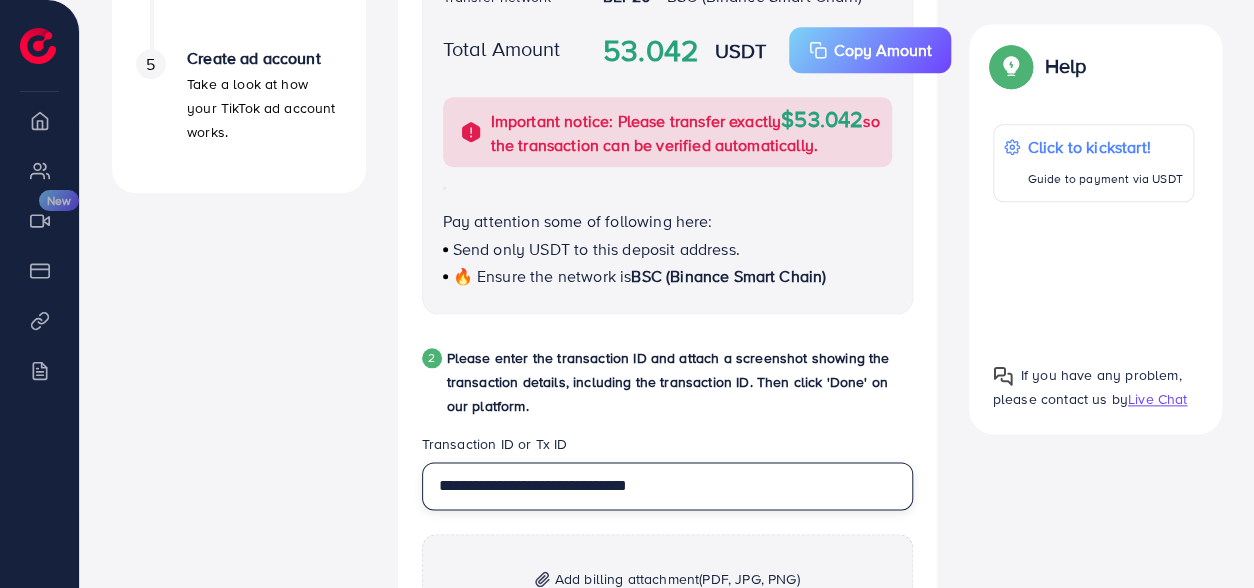 click on "**********" at bounding box center (667, 486) 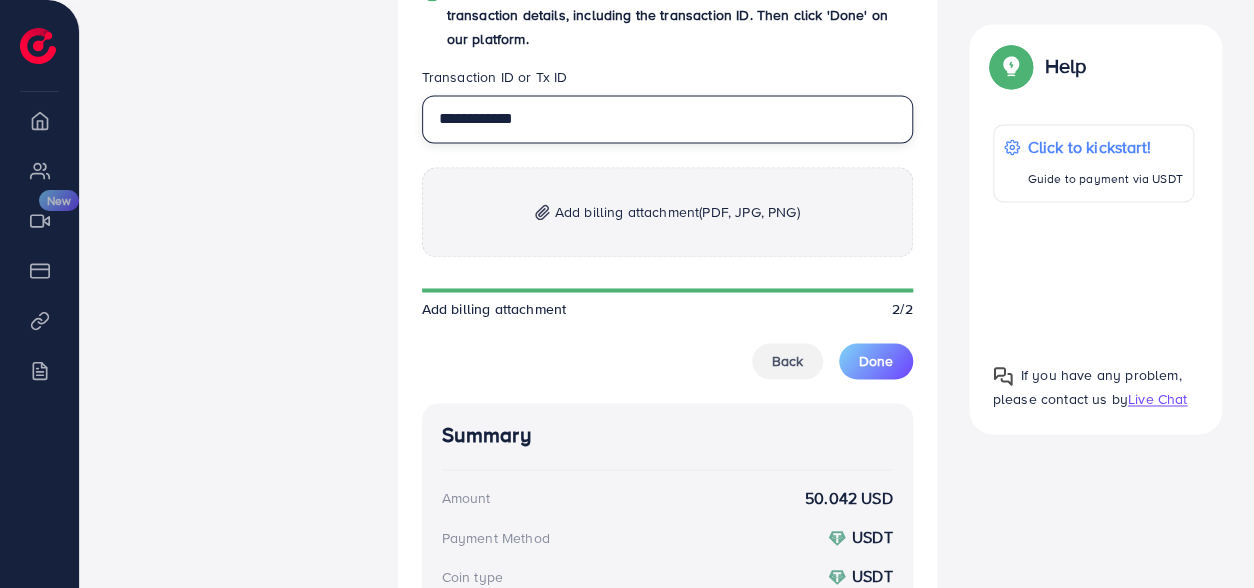 scroll, scrollTop: 1196, scrollLeft: 0, axis: vertical 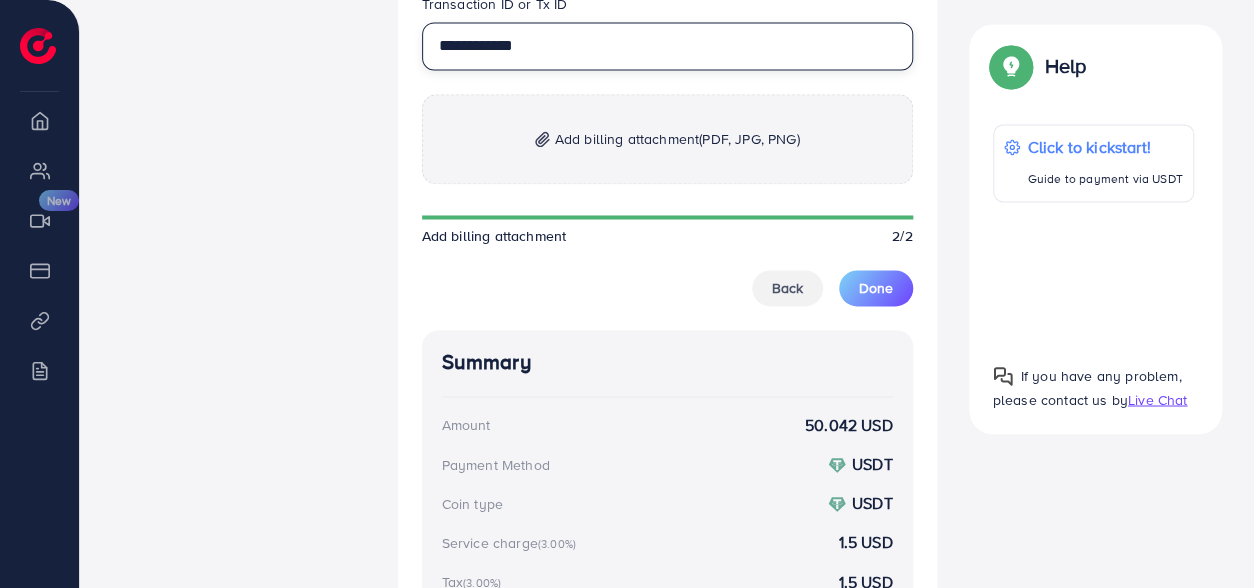 type on "**********" 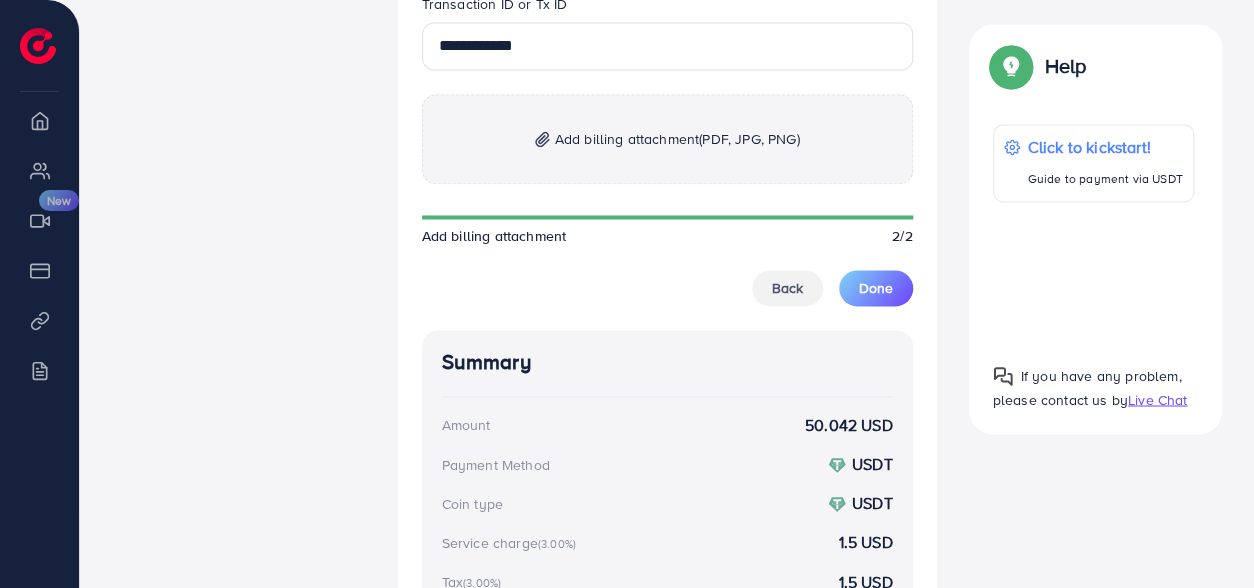 click on "Add billing attachment  (PDF, JPG, PNG)" at bounding box center (677, 139) 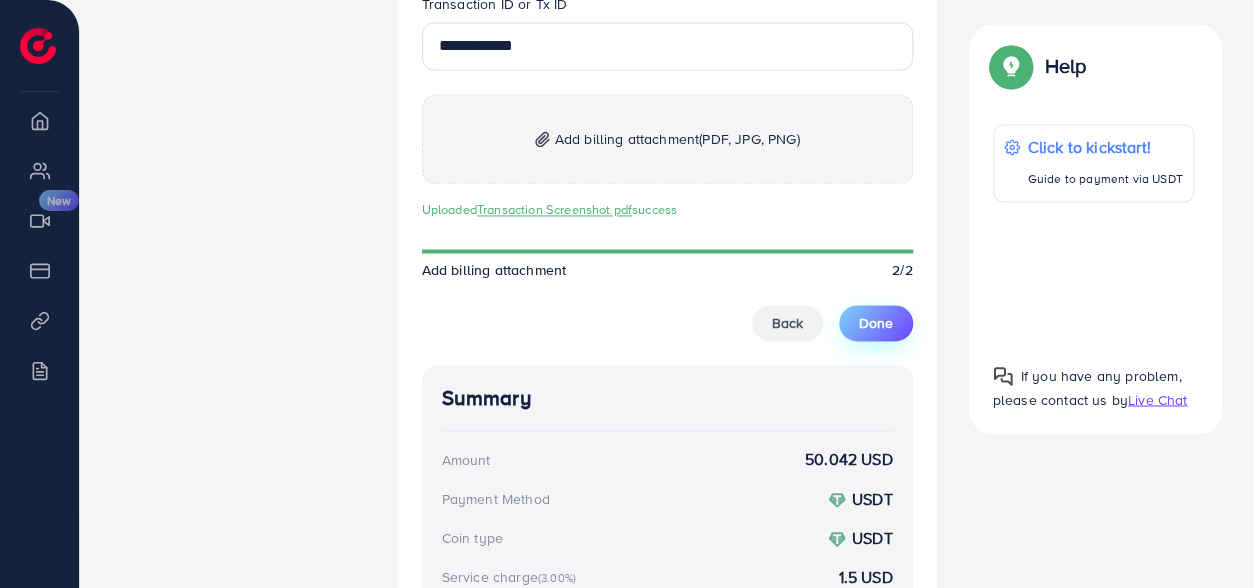click on "Done" at bounding box center [876, 323] 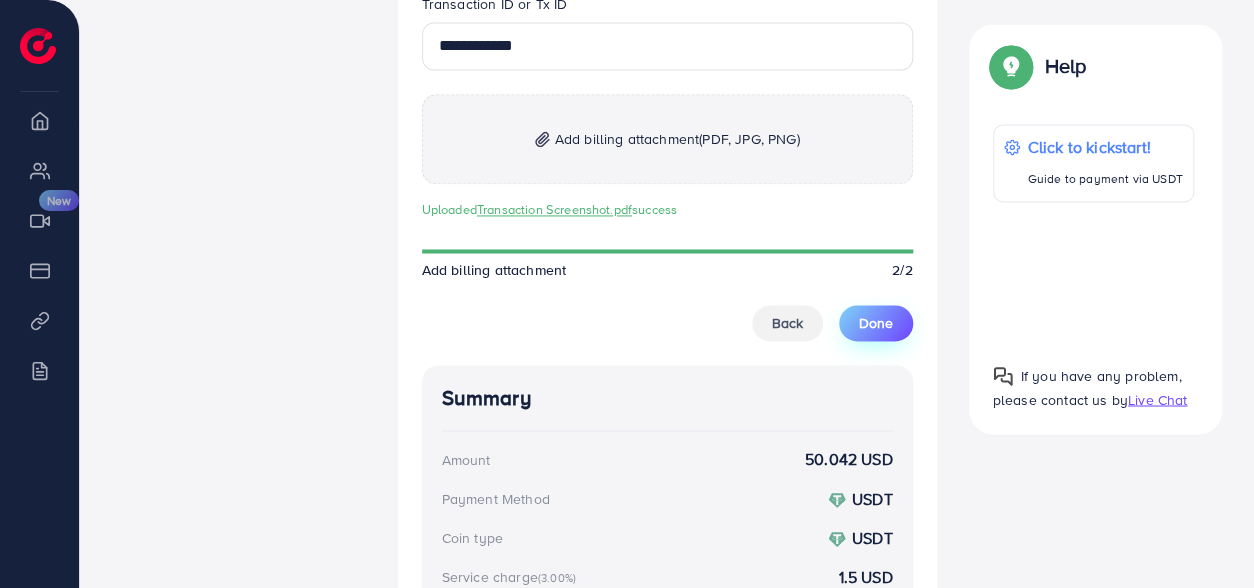 click on "Done" at bounding box center (876, 323) 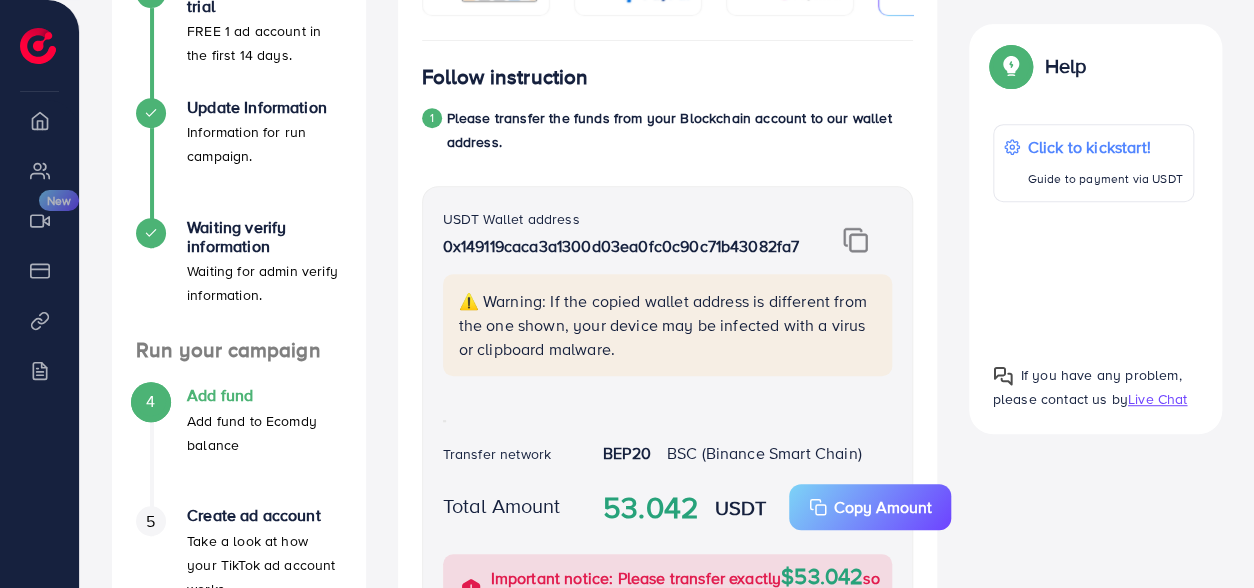 scroll, scrollTop: 0, scrollLeft: 0, axis: both 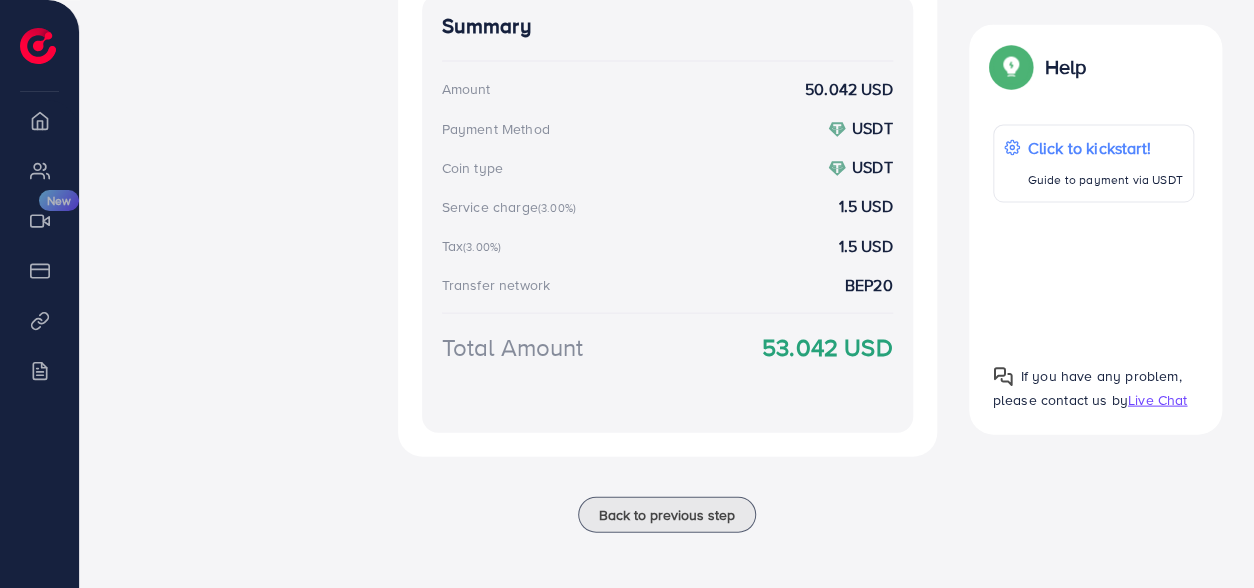 click on "Total Amount" at bounding box center [513, 346] 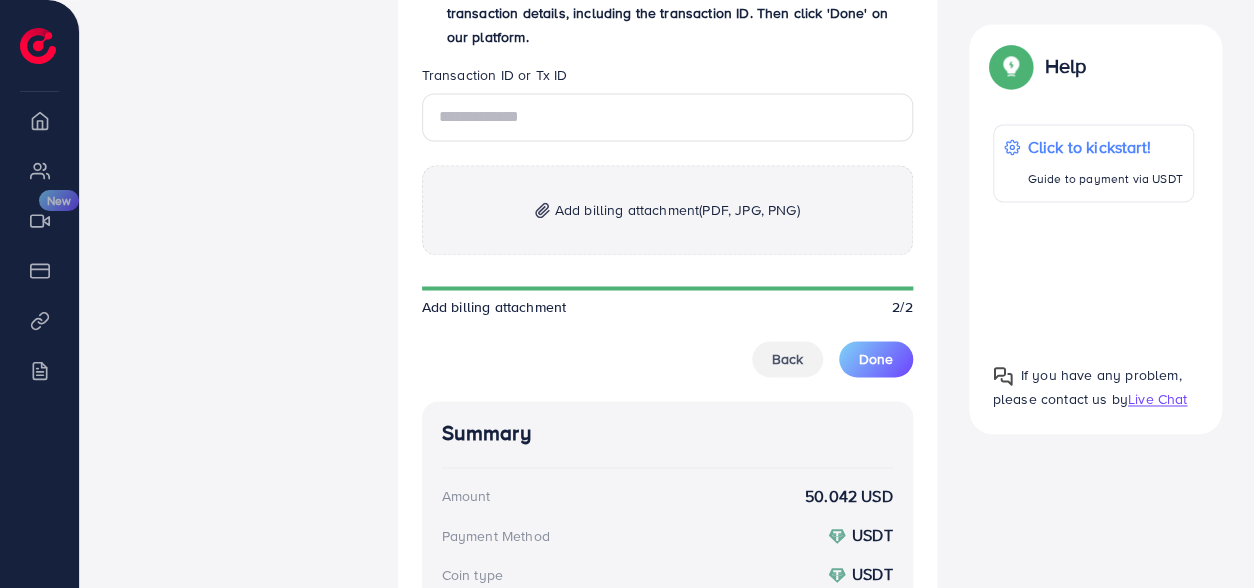 scroll, scrollTop: 997, scrollLeft: 0, axis: vertical 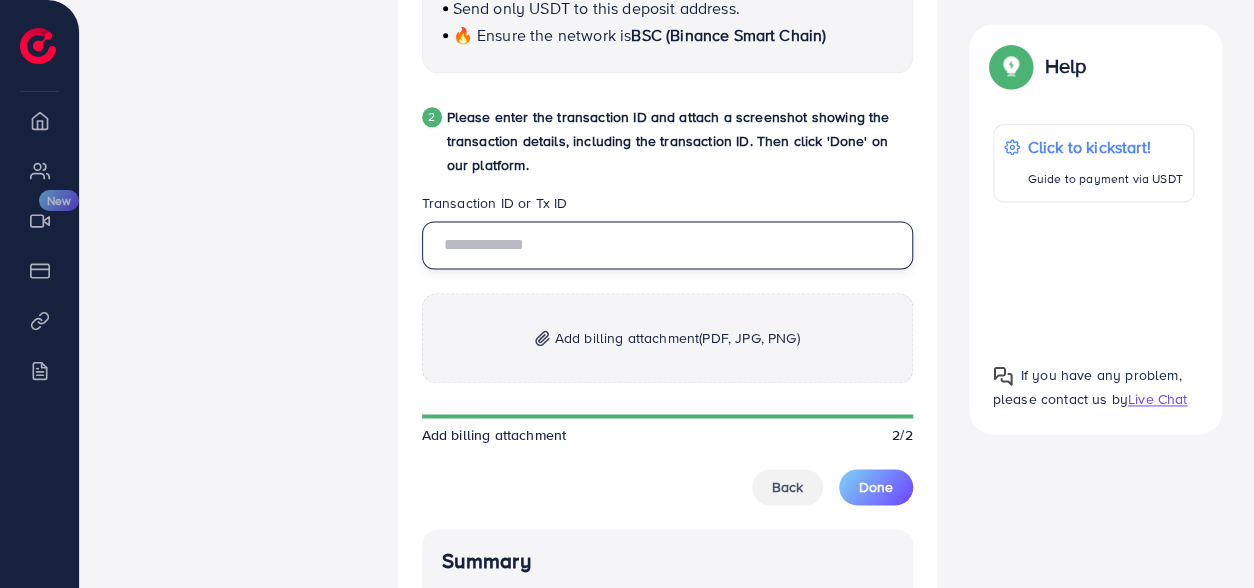 click at bounding box center [667, 245] 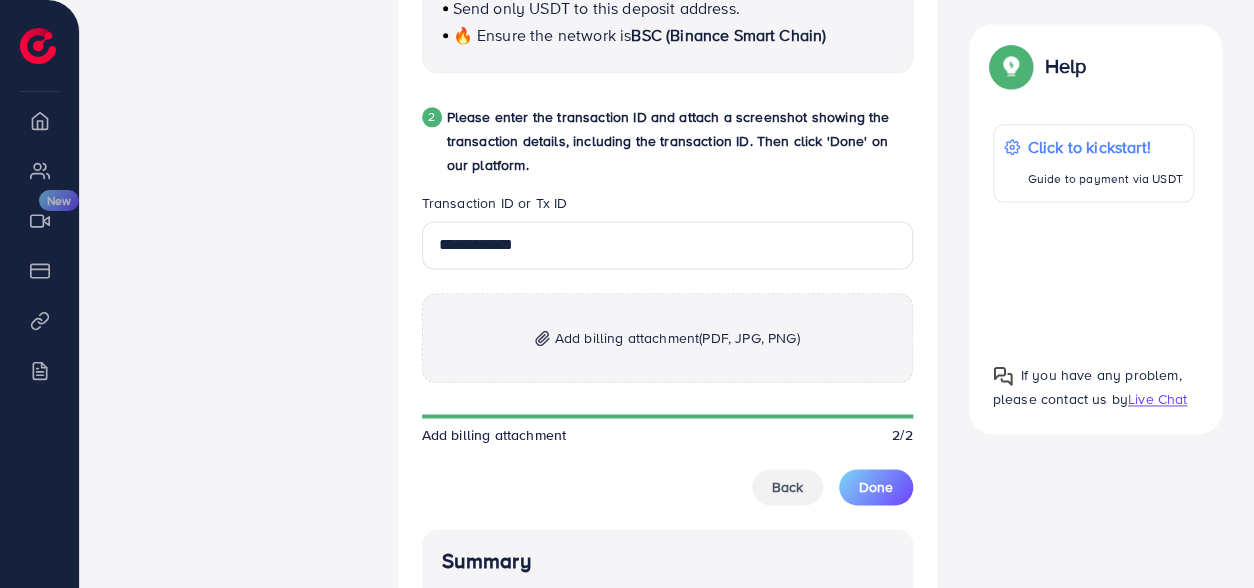 click on "Add billing attachment  (PDF, JPG, PNG)" at bounding box center [667, 338] 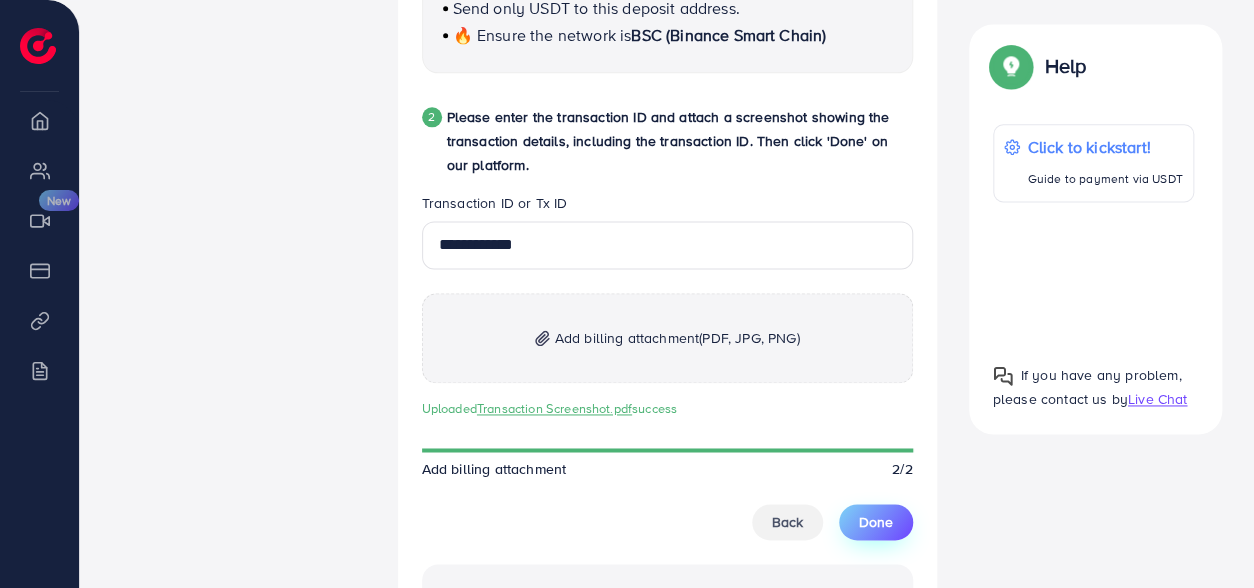 click on "Done" at bounding box center (876, 522) 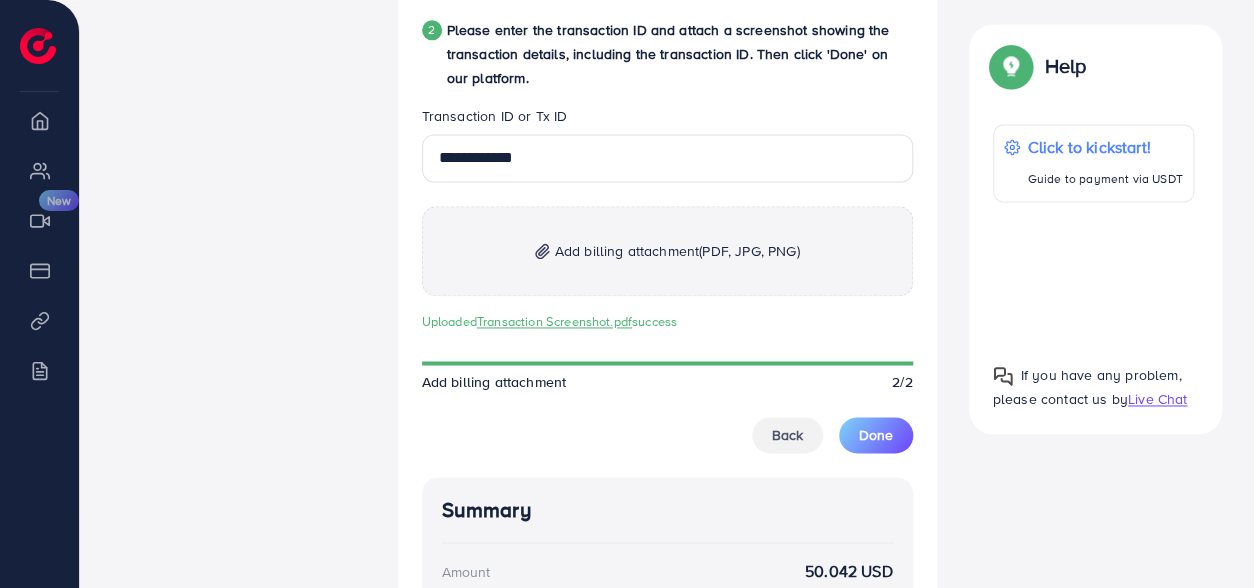 scroll, scrollTop: 1011, scrollLeft: 0, axis: vertical 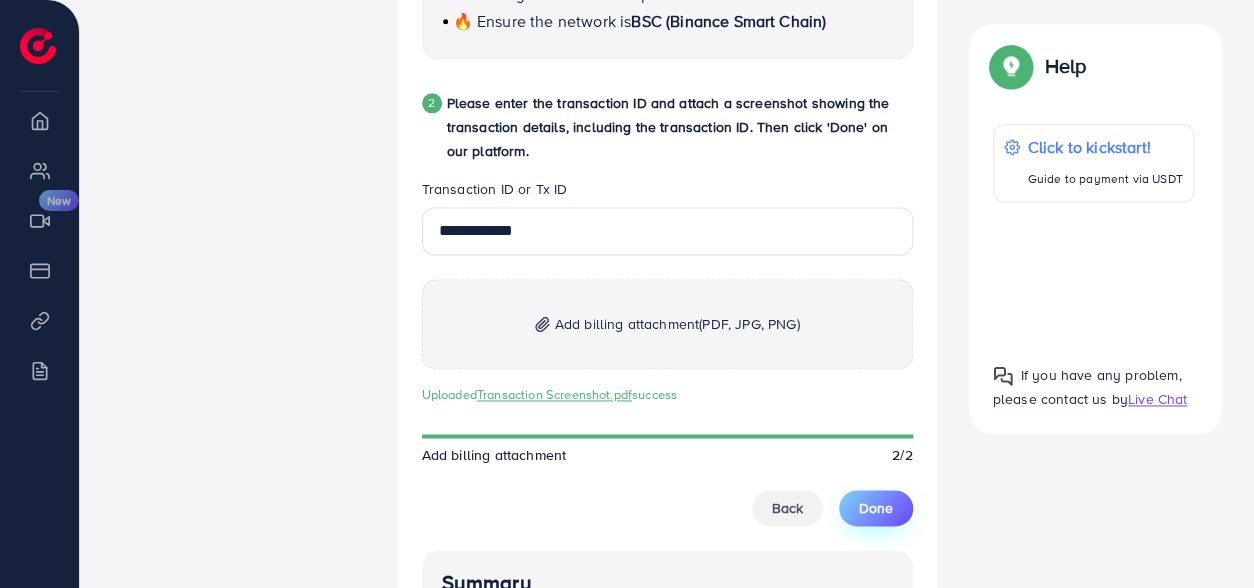 click on "Done" at bounding box center [876, 508] 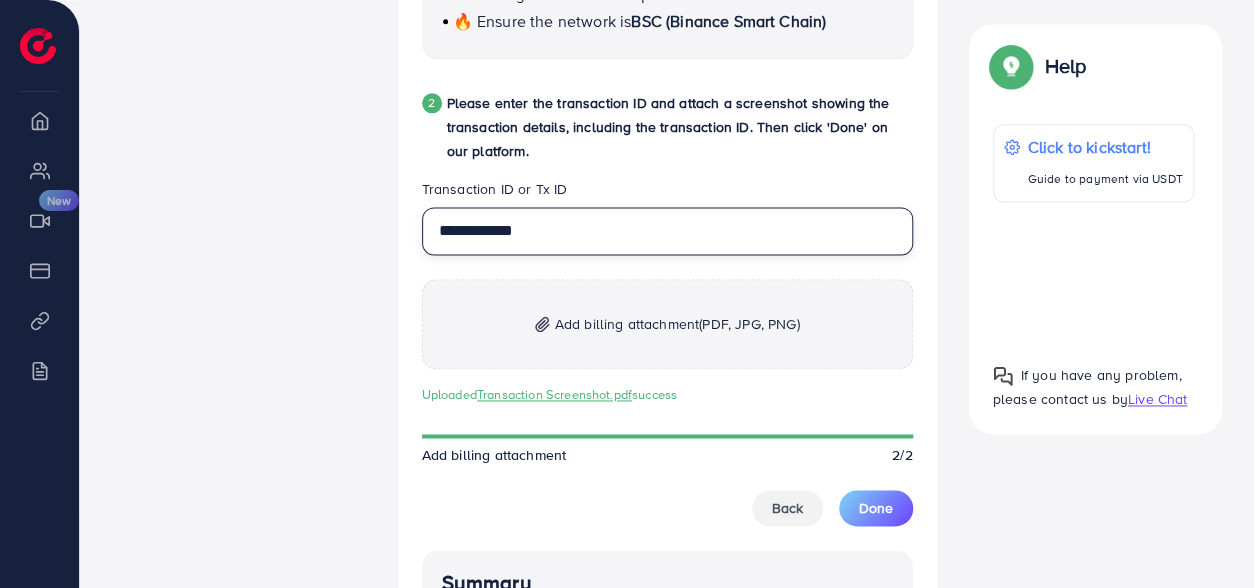 click on "**********" at bounding box center (667, 231) 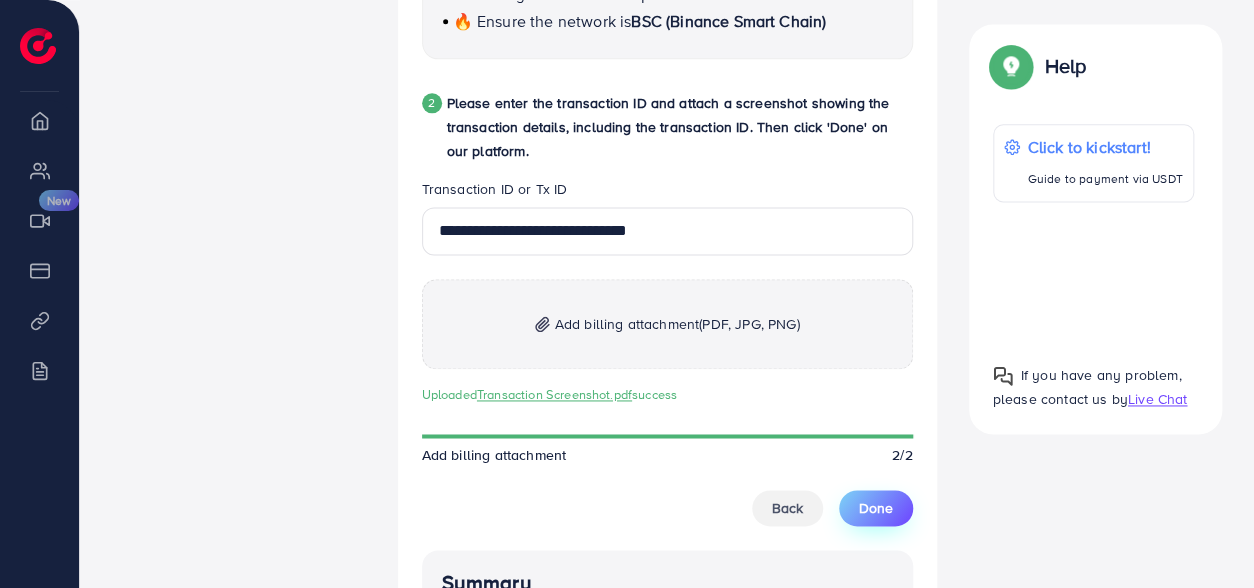 click on "Done" at bounding box center (876, 508) 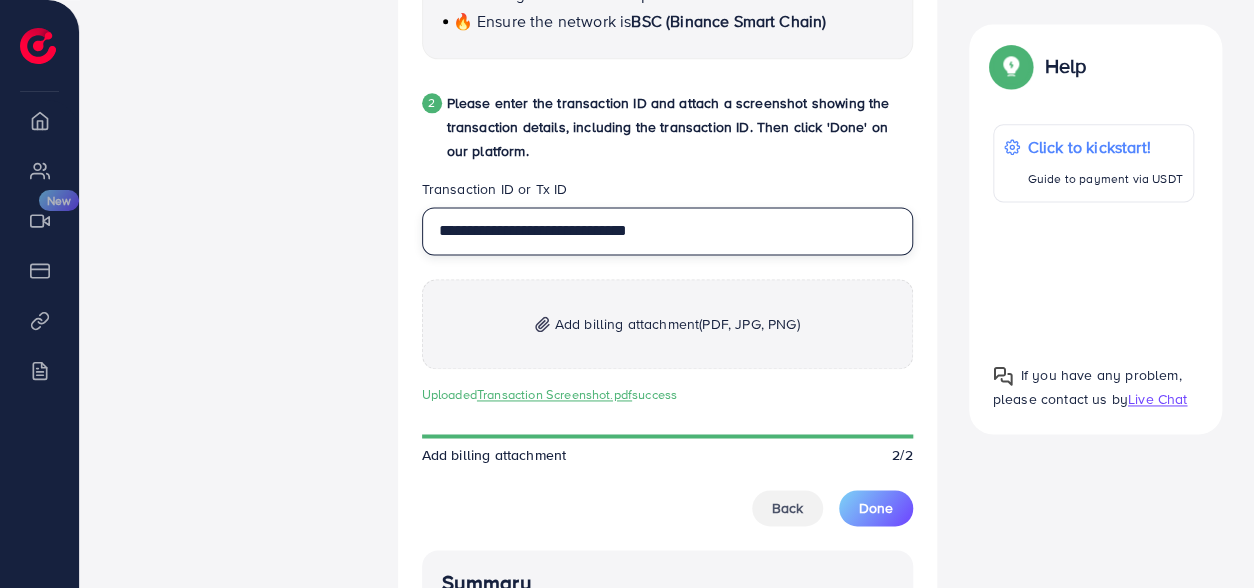 click on "**********" at bounding box center (667, 231) 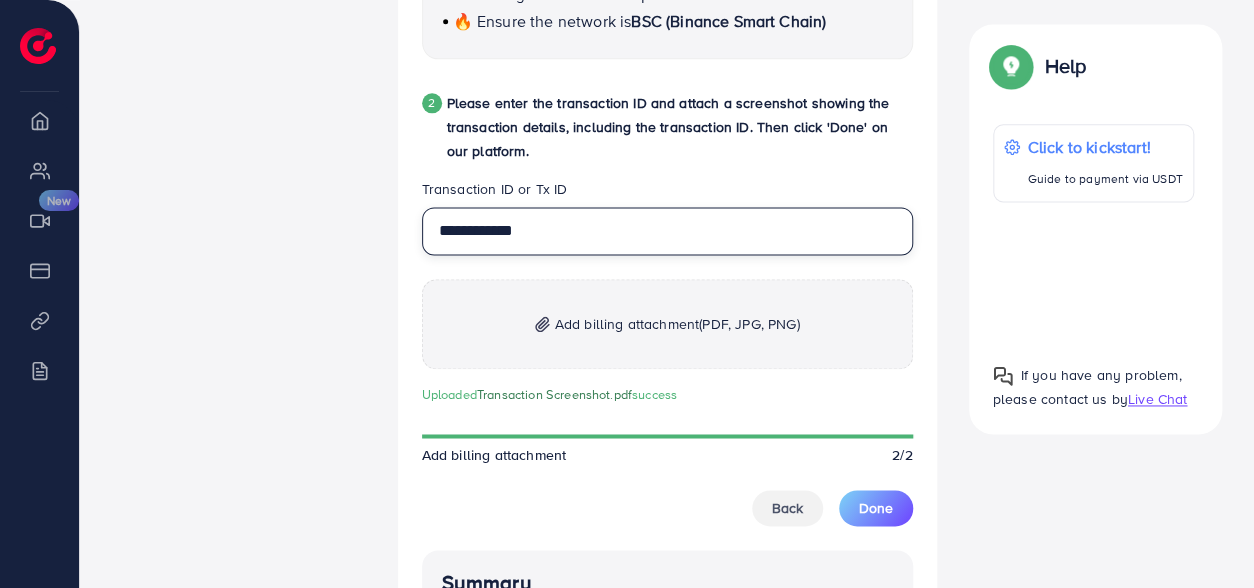 type on "**********" 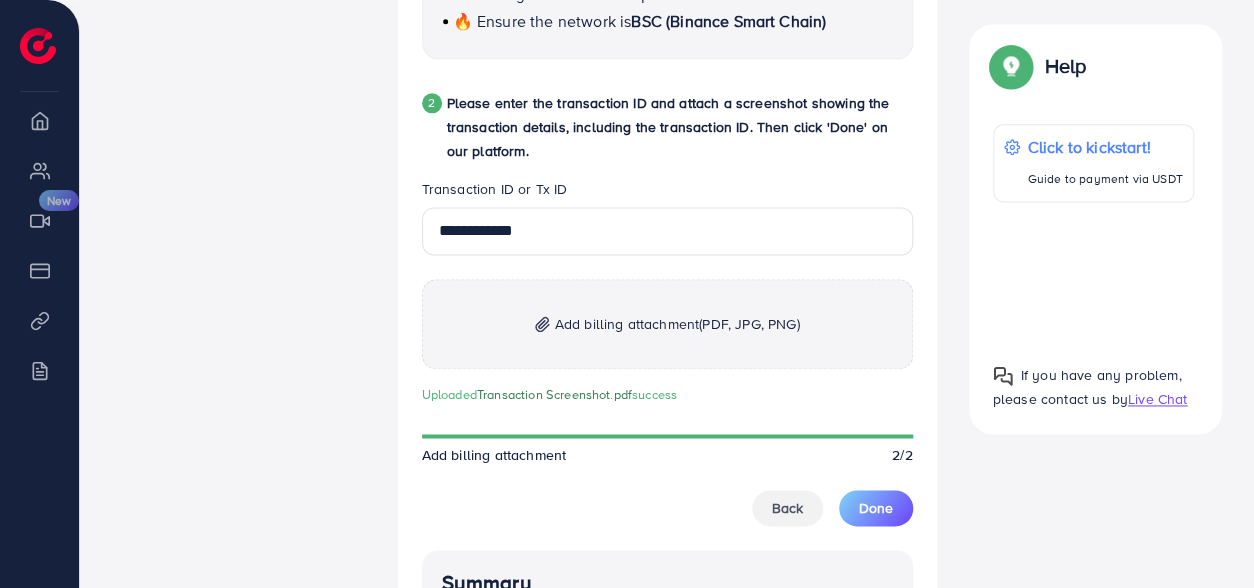 click on "Transaction Screenshot.pdf" at bounding box center [554, 394] 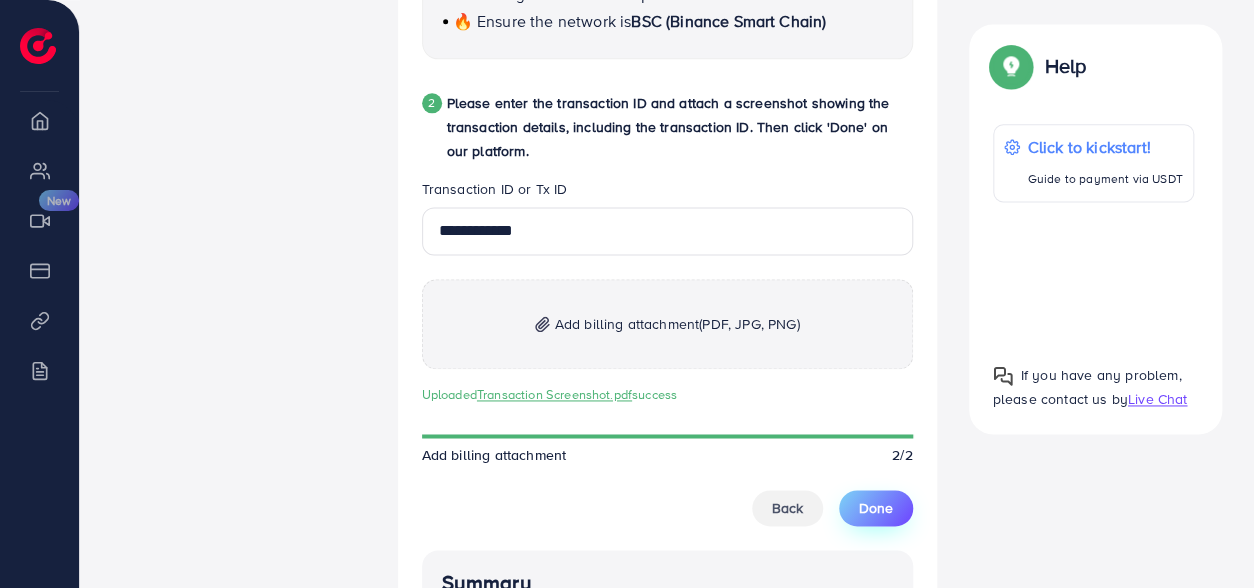 click on "Done" at bounding box center (876, 508) 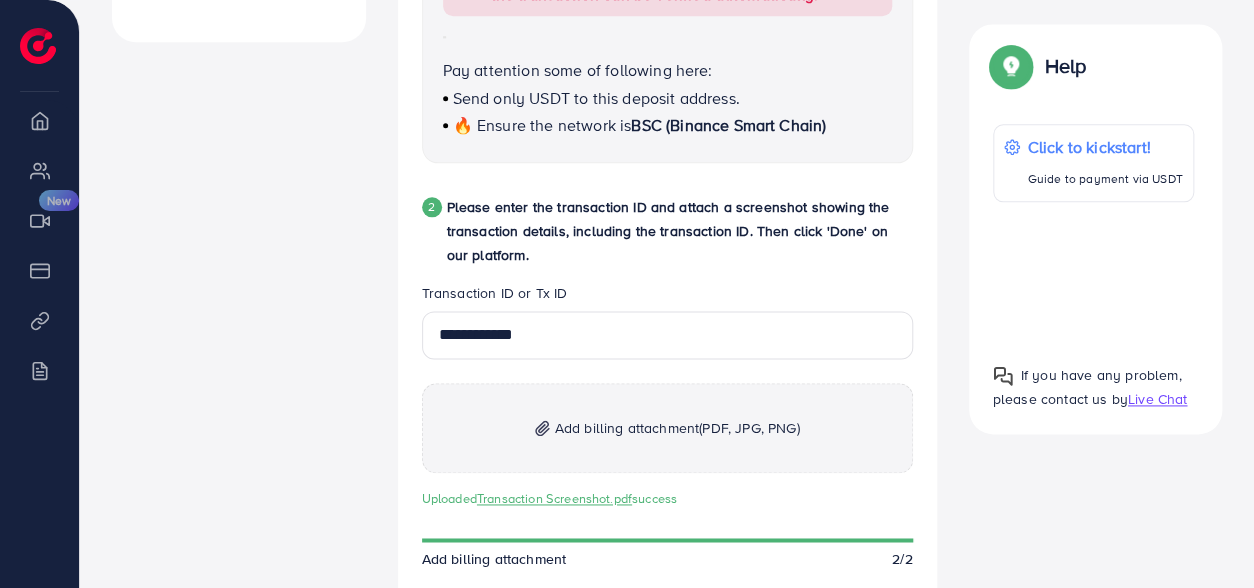 scroll, scrollTop: 898, scrollLeft: 0, axis: vertical 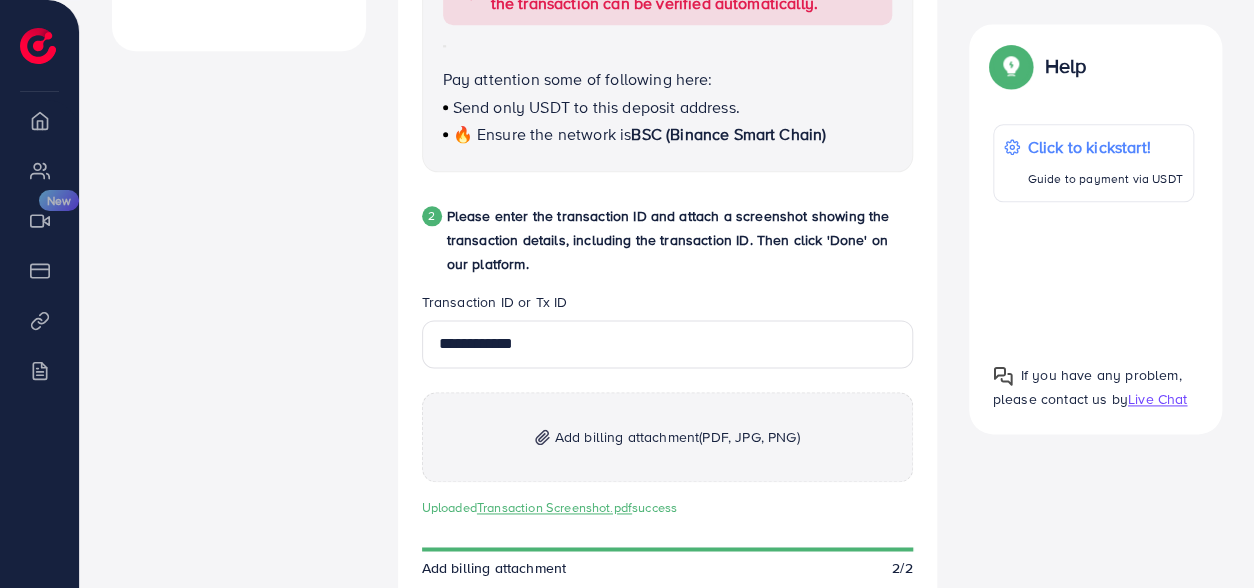 click on "Live Chat" at bounding box center (1157, 399) 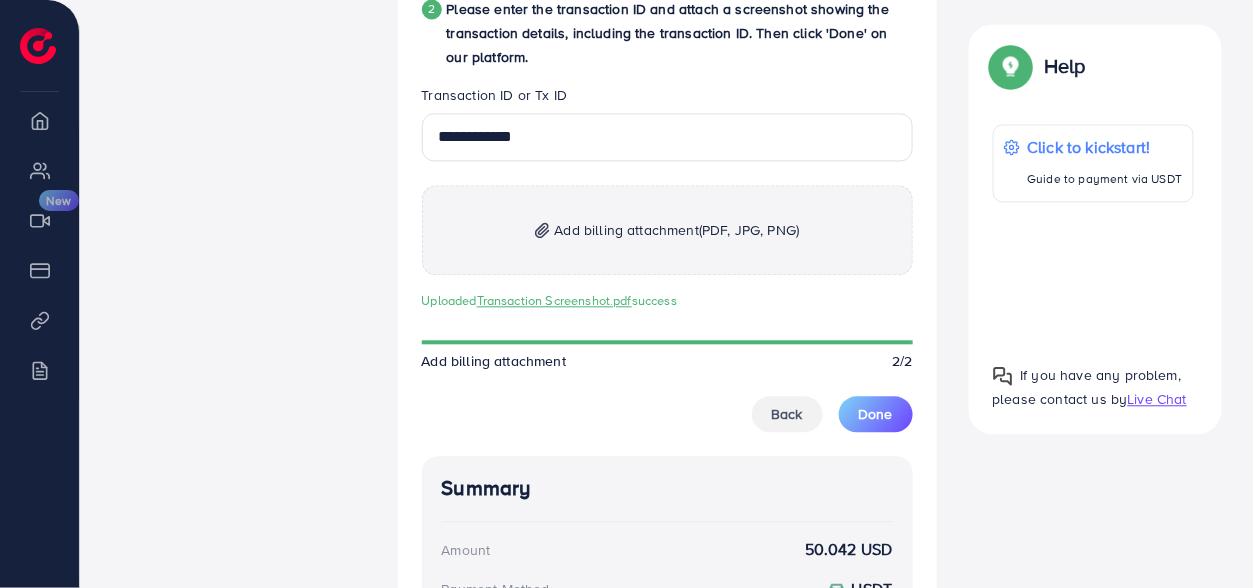 scroll, scrollTop: 1106, scrollLeft: 0, axis: vertical 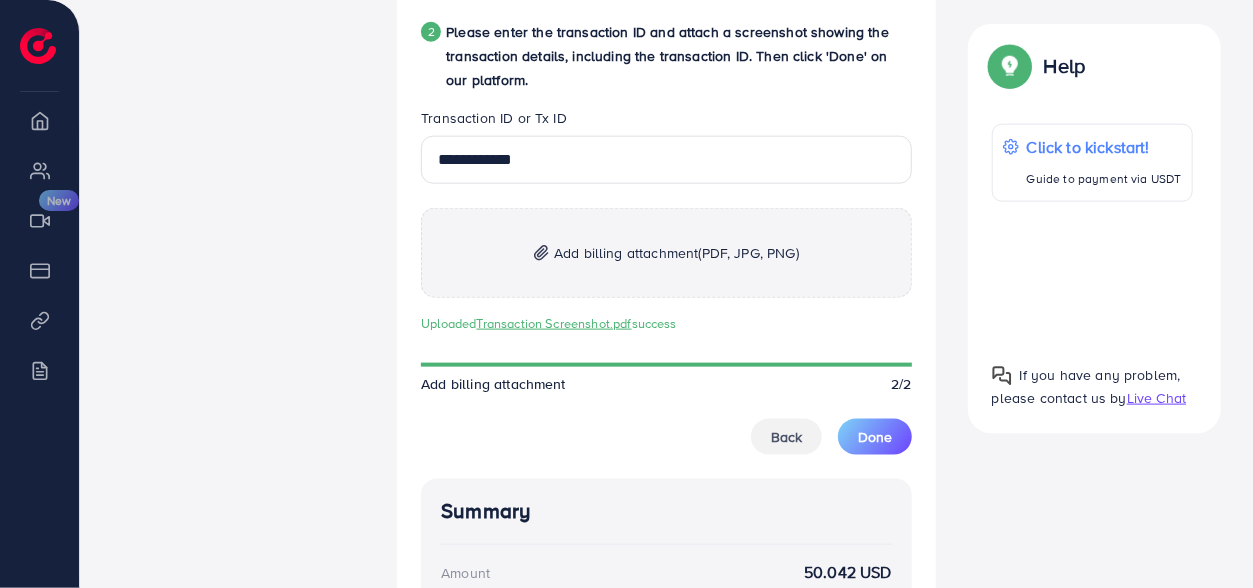 click on "(PDF, JPG, PNG)" at bounding box center (749, 253) 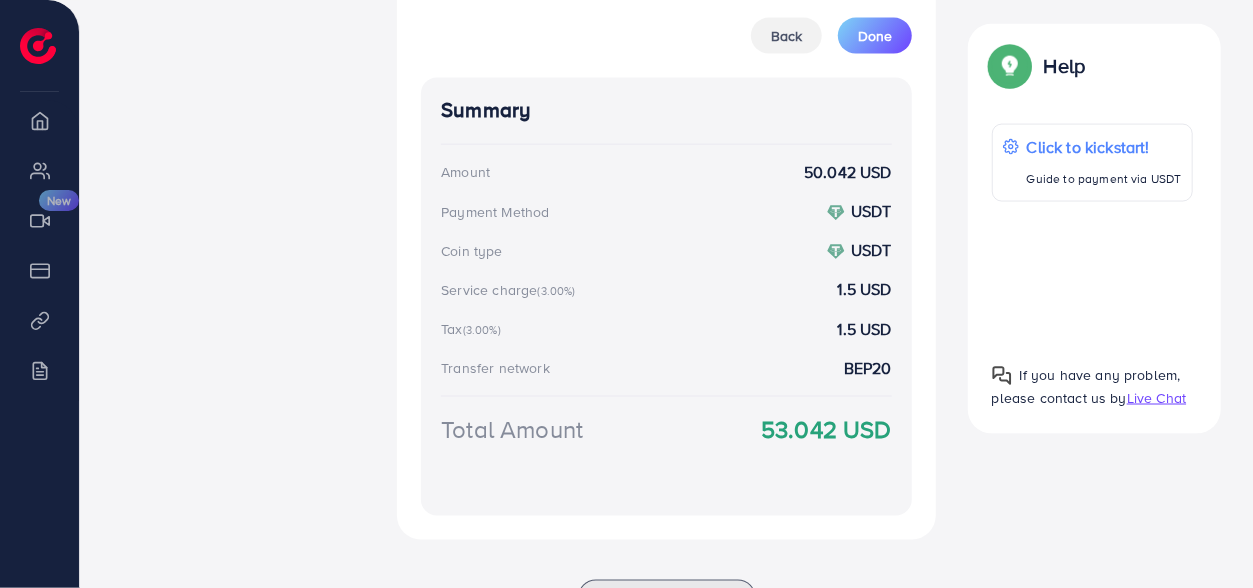 scroll, scrollTop: 1483, scrollLeft: 0, axis: vertical 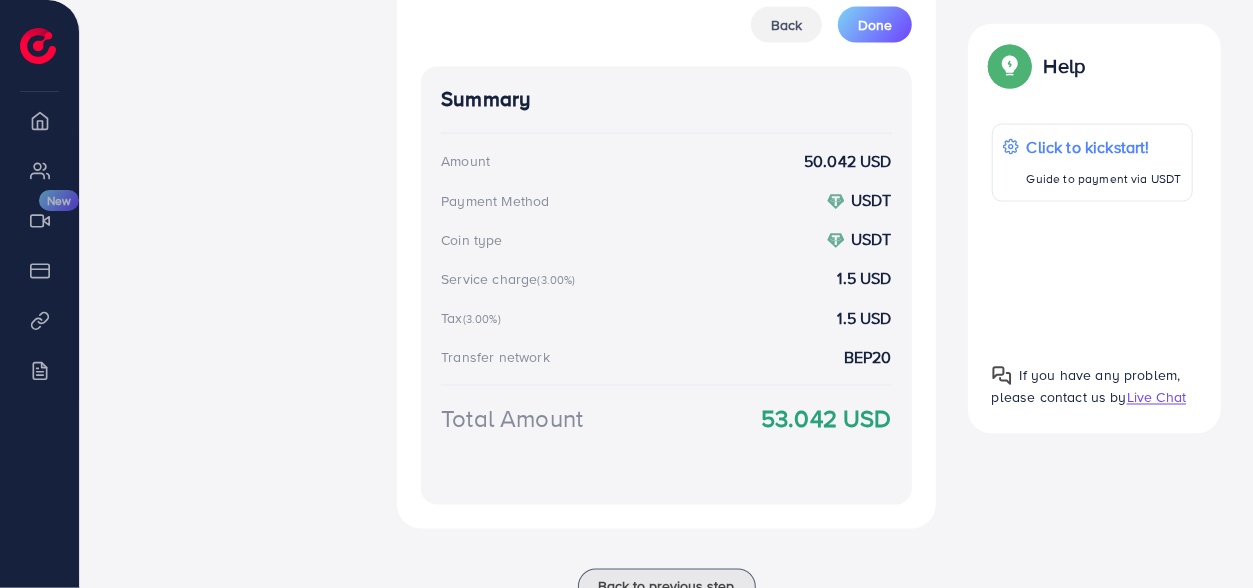 click on "A quick setup guide for your business.   Get started   Active 14 days free trial   FREE 1 ad account in the first 14 days.   Update Information   Information for run campaign.   Waiting verify information   Waiting for admin verify information.   Run your campaign   4   Add fund   Add fund to Ecomdy balance   5   Create ad account   Take a look at how your TikTok ad account works." at bounding box center [238, -365] 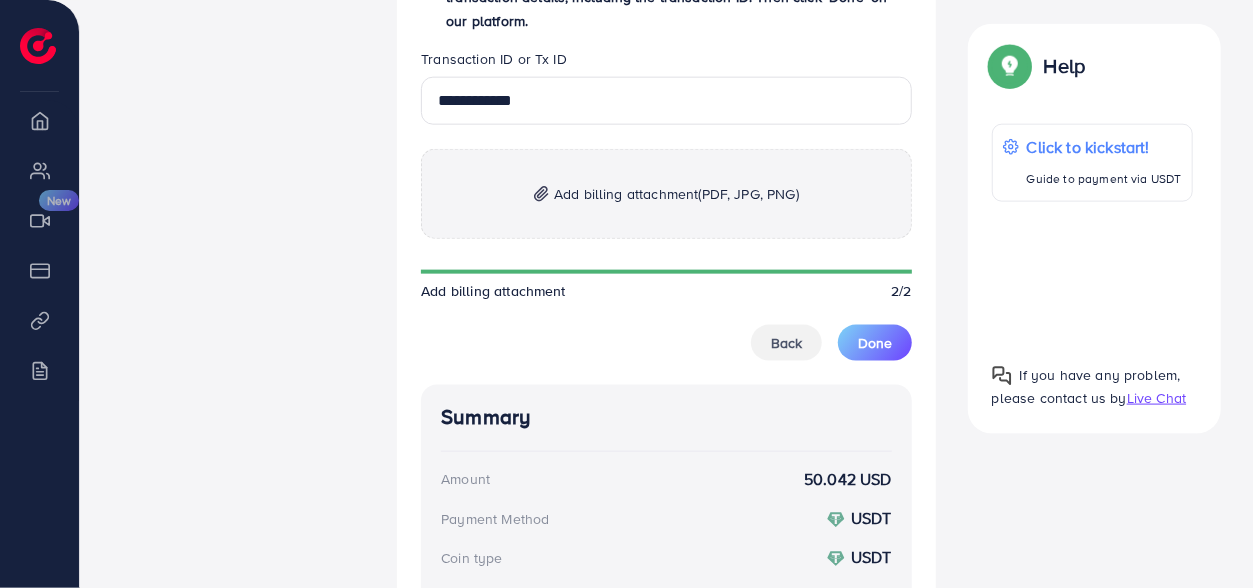 scroll, scrollTop: 1162, scrollLeft: 0, axis: vertical 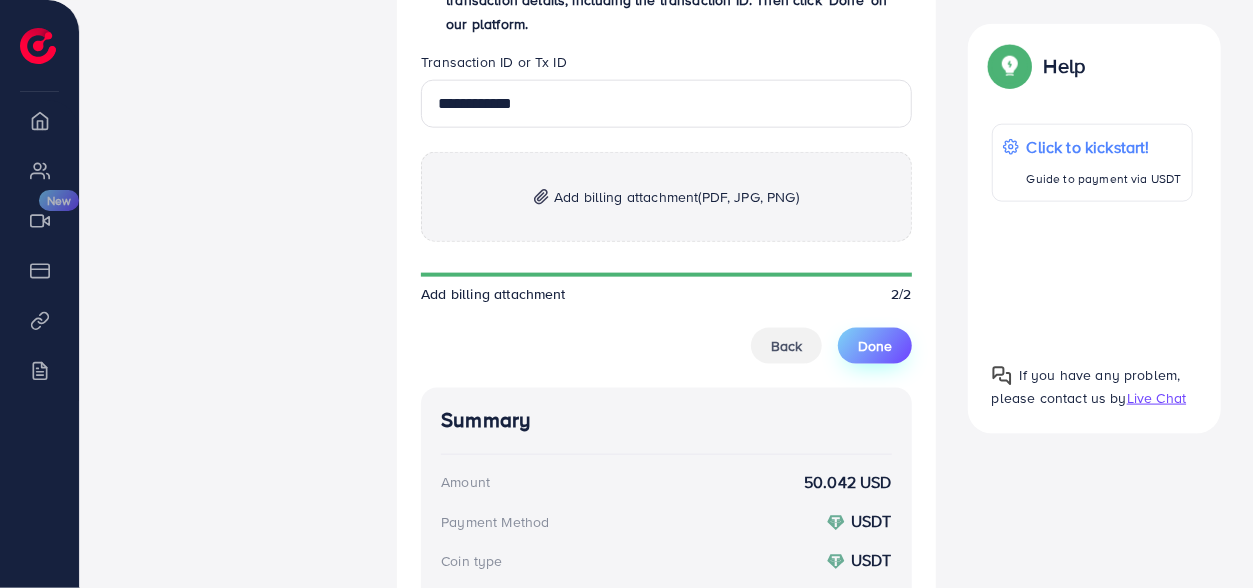 click on "Done" at bounding box center [875, 346] 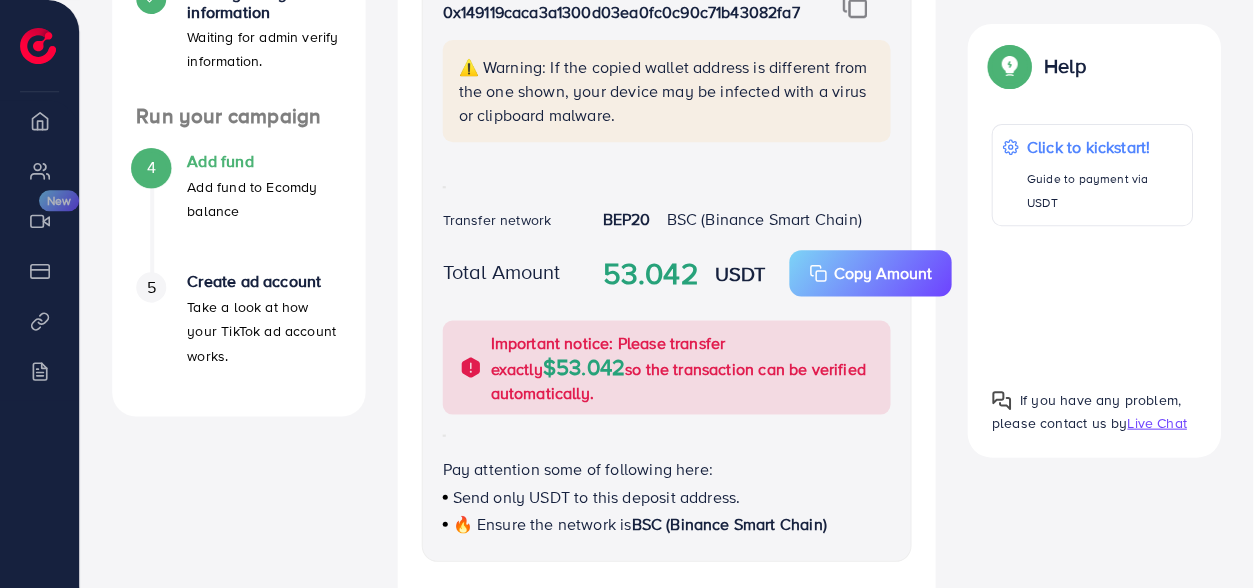 scroll, scrollTop: 532, scrollLeft: 0, axis: vertical 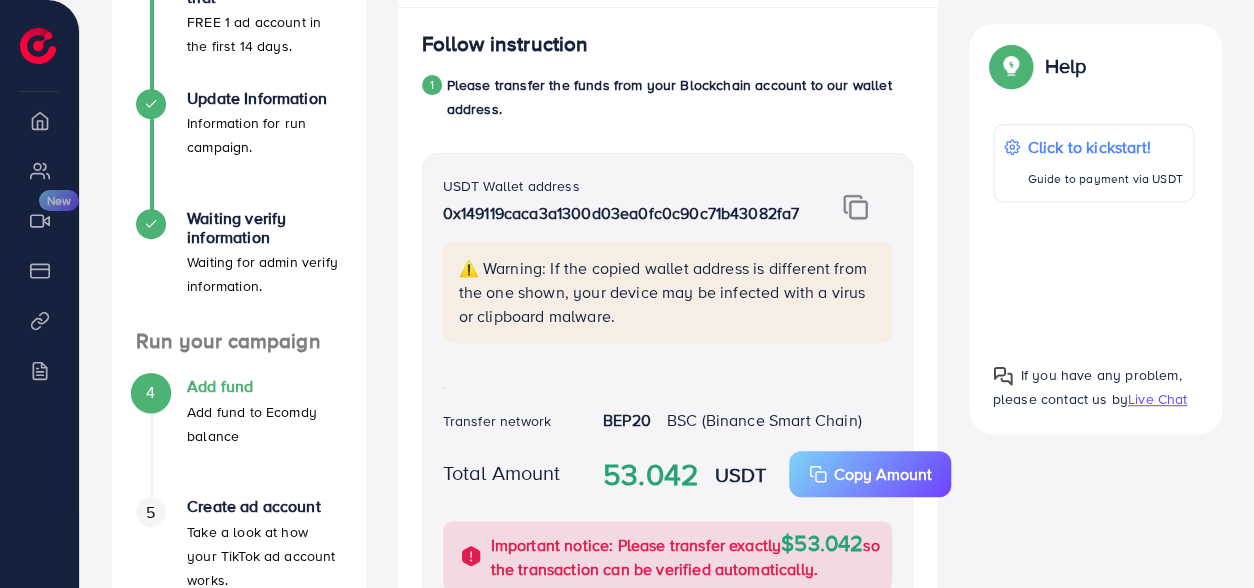 click at bounding box center (855, 207) 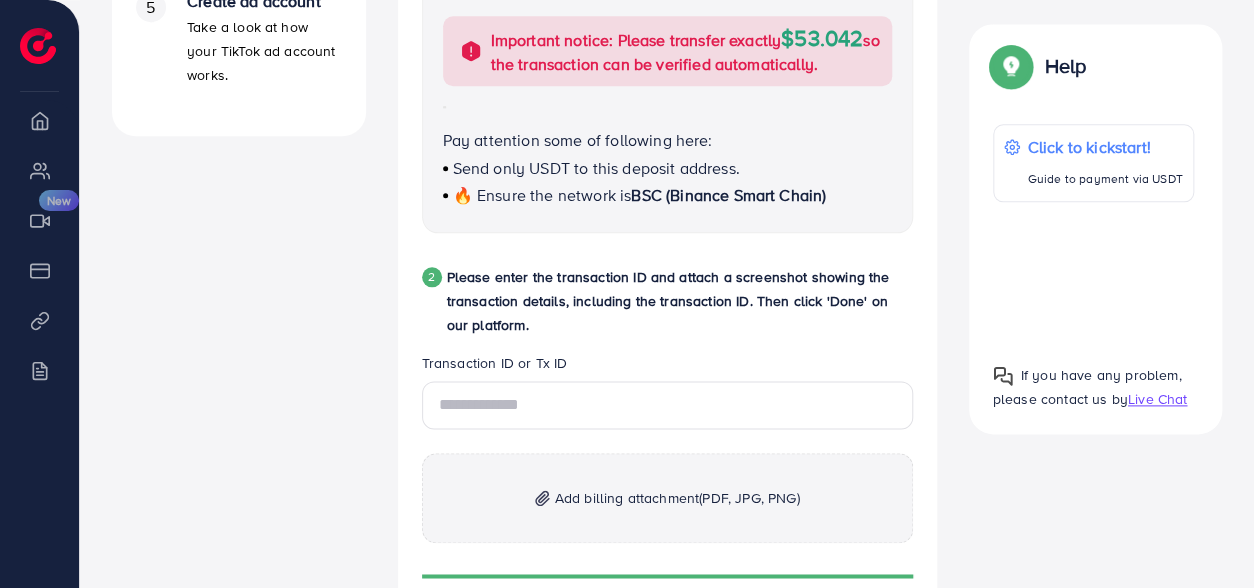 scroll, scrollTop: 924, scrollLeft: 0, axis: vertical 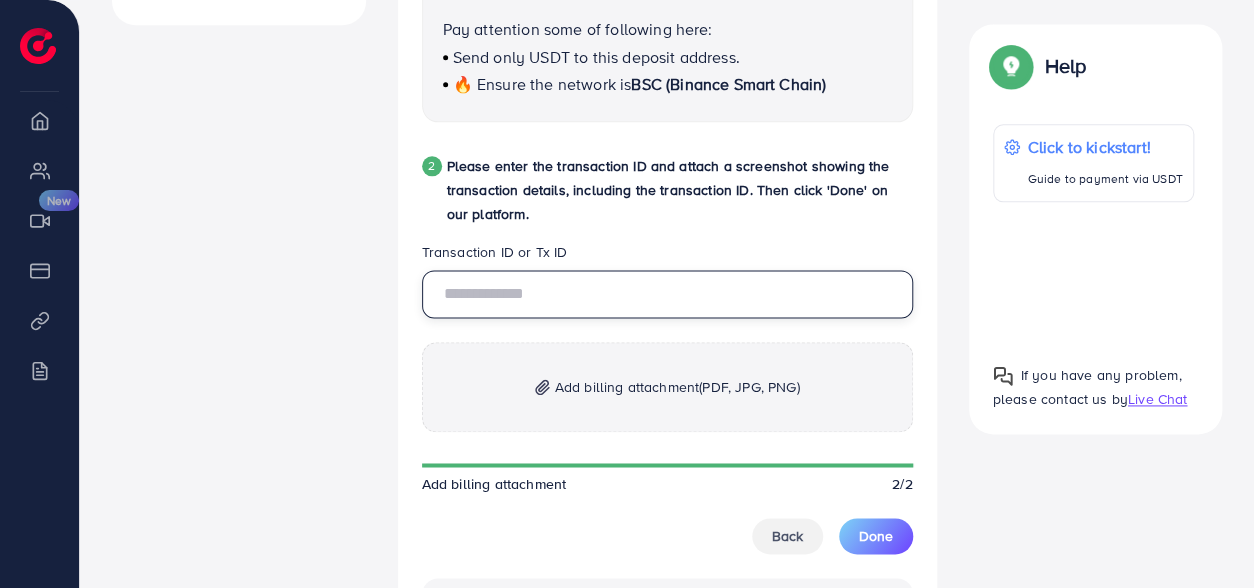 click at bounding box center [667, 294] 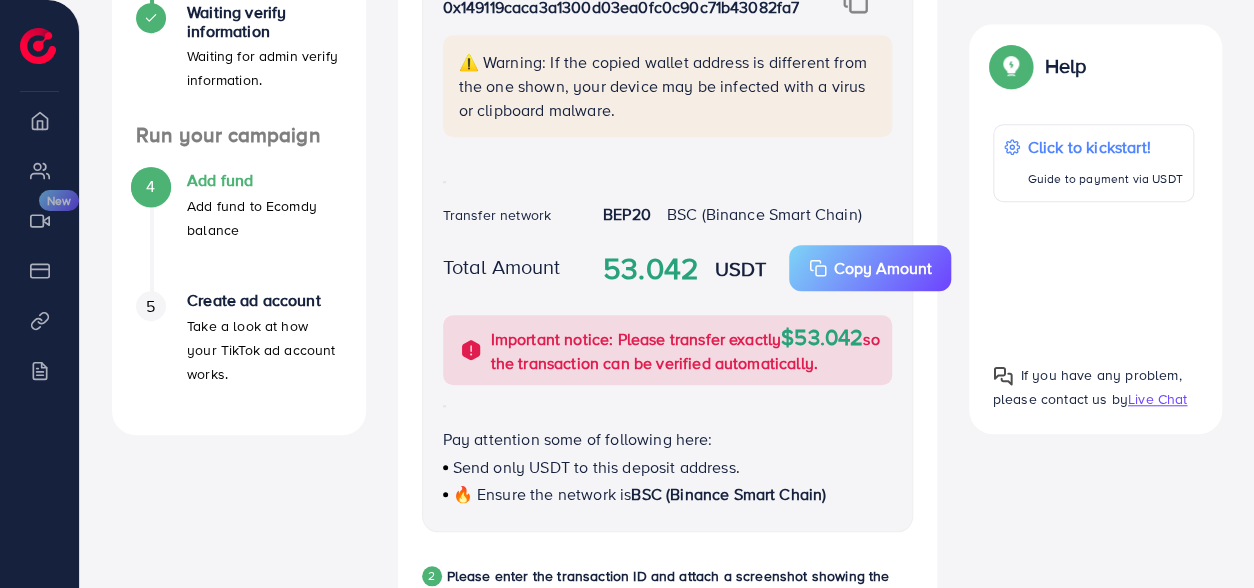scroll, scrollTop: 508, scrollLeft: 0, axis: vertical 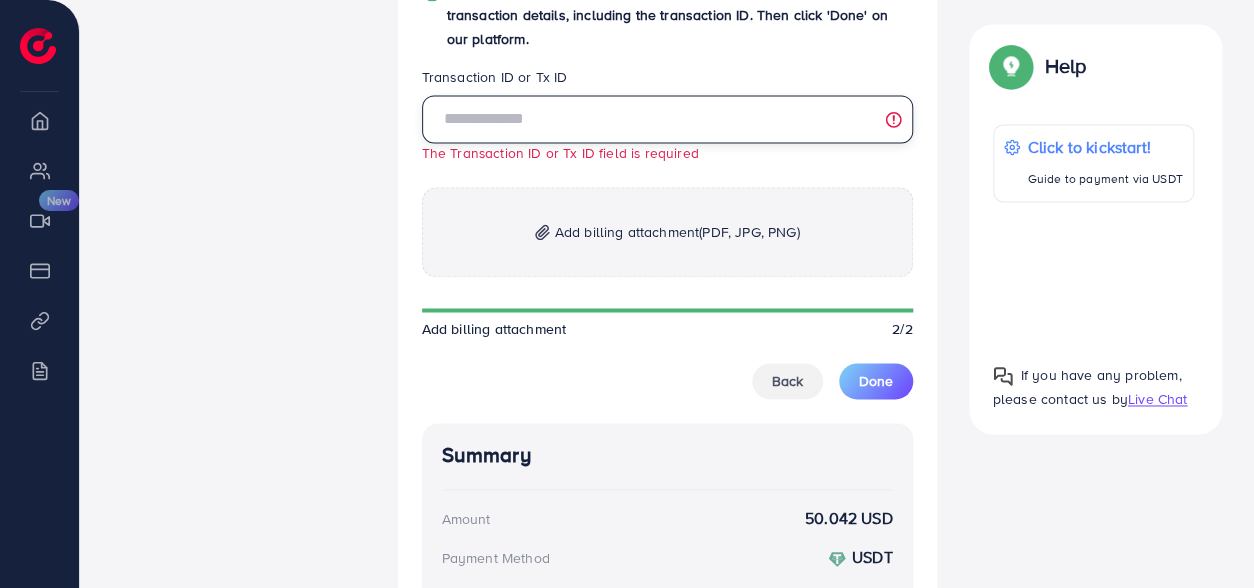 paste on "**********" 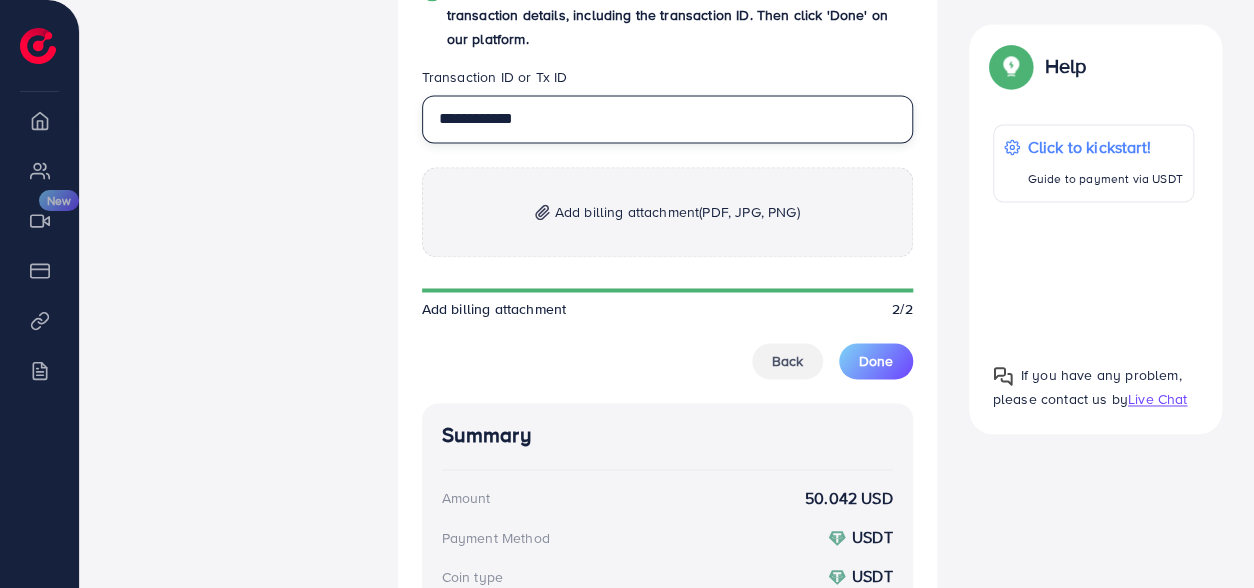 type on "**********" 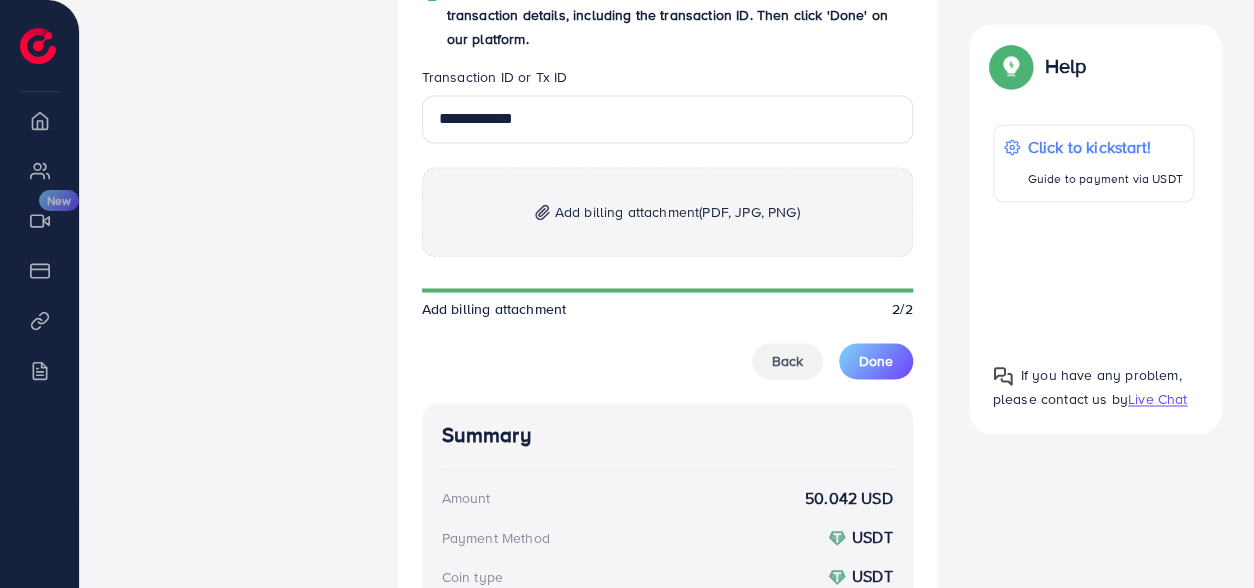 click on "Add billing attachment  (PDF, JPG, PNG)" at bounding box center [677, 212] 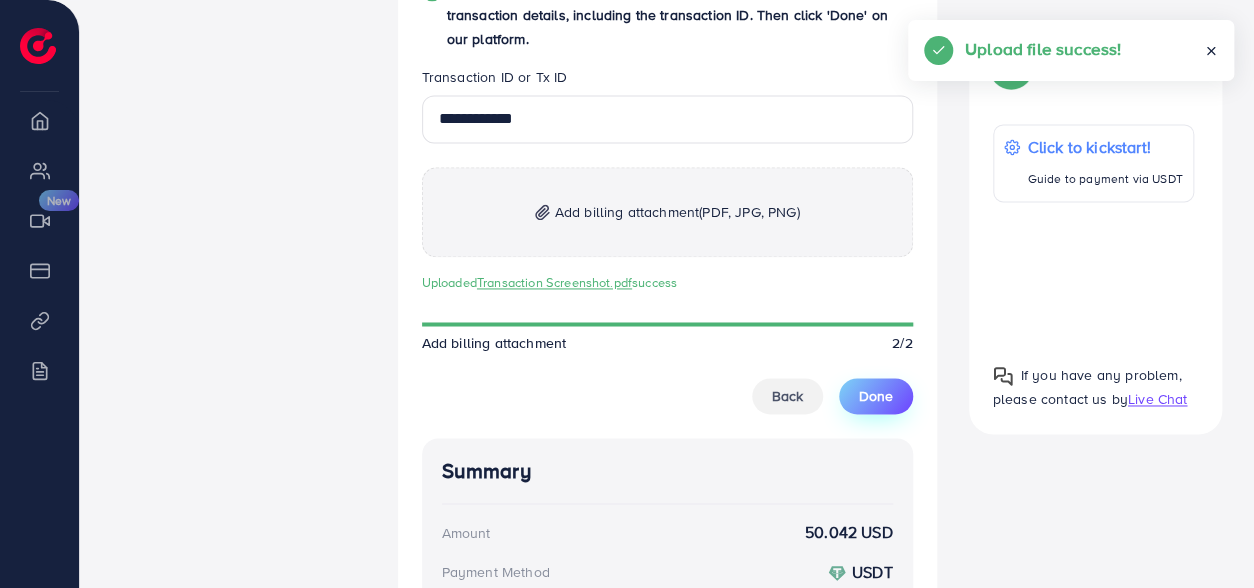 click on "Done" at bounding box center (876, 396) 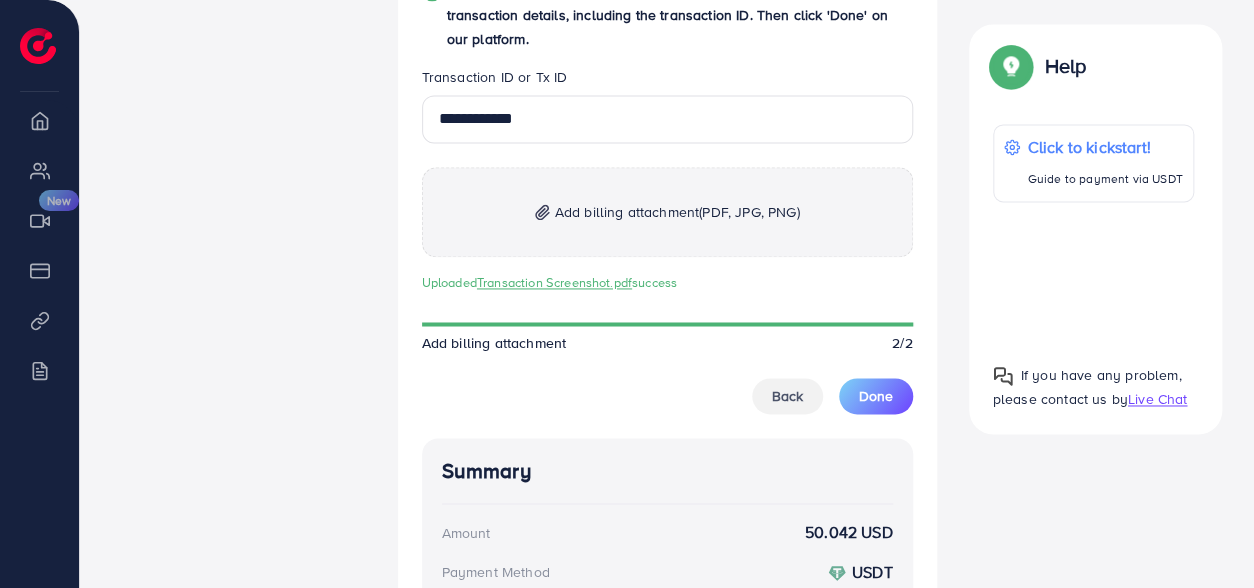 click on "(PDF, JPG, PNG)" at bounding box center [749, 212] 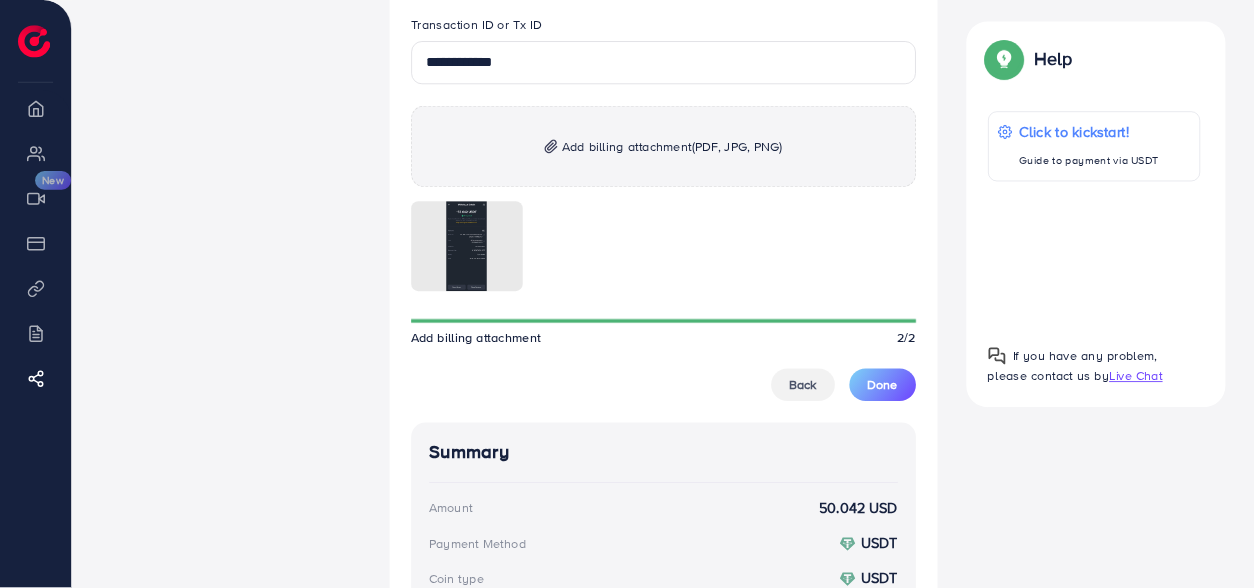 scroll, scrollTop: 1100, scrollLeft: 0, axis: vertical 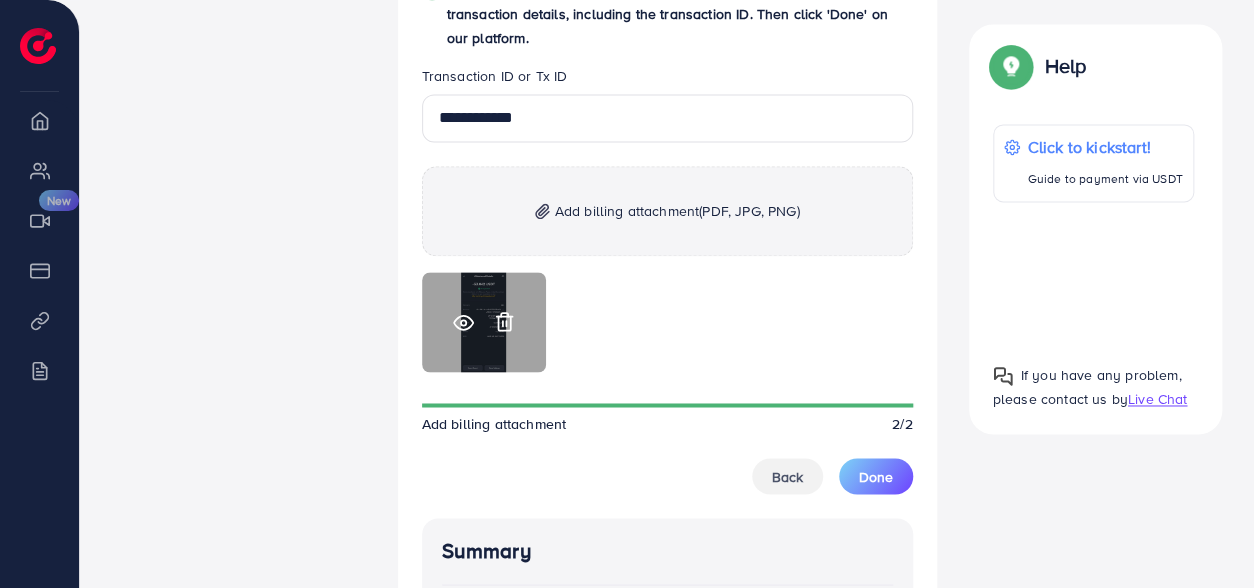 click 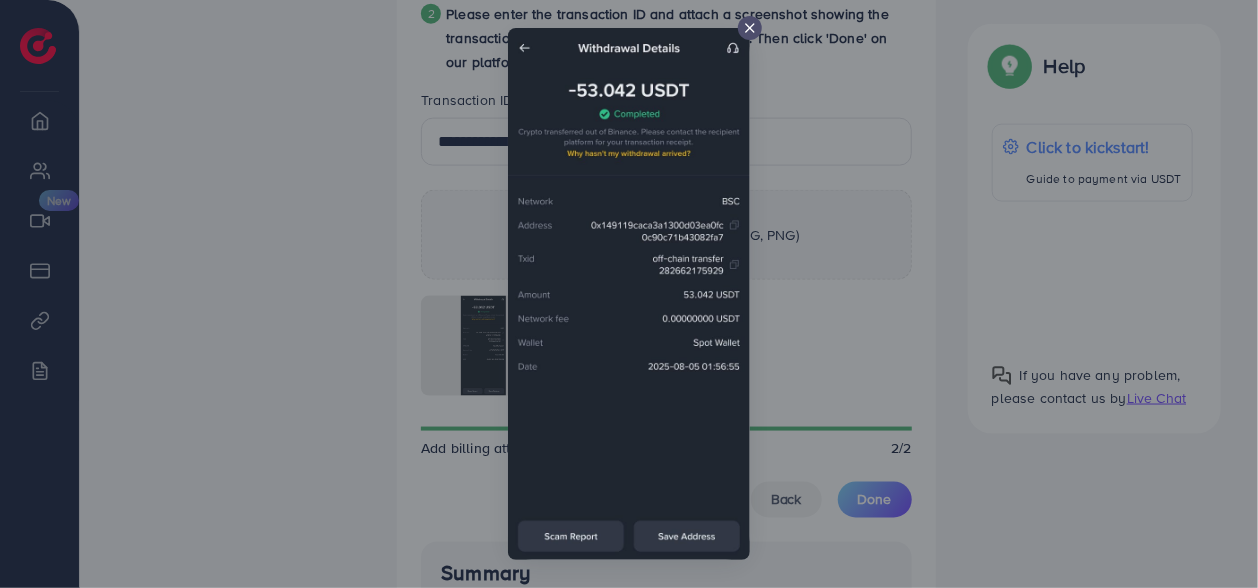 click 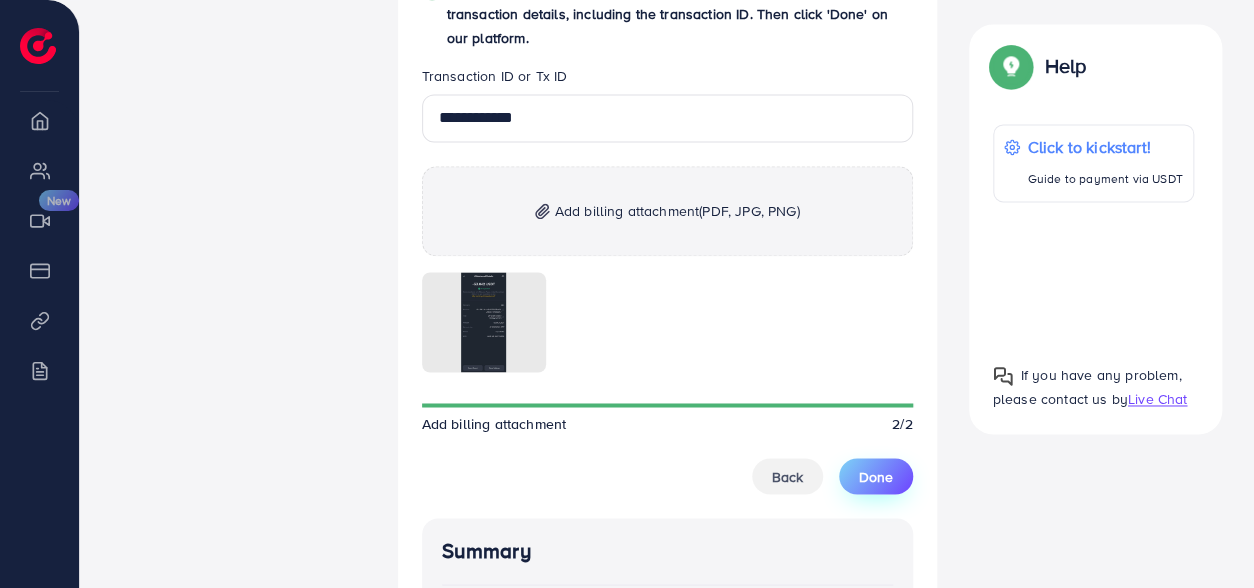 click on "Done" at bounding box center (876, 476) 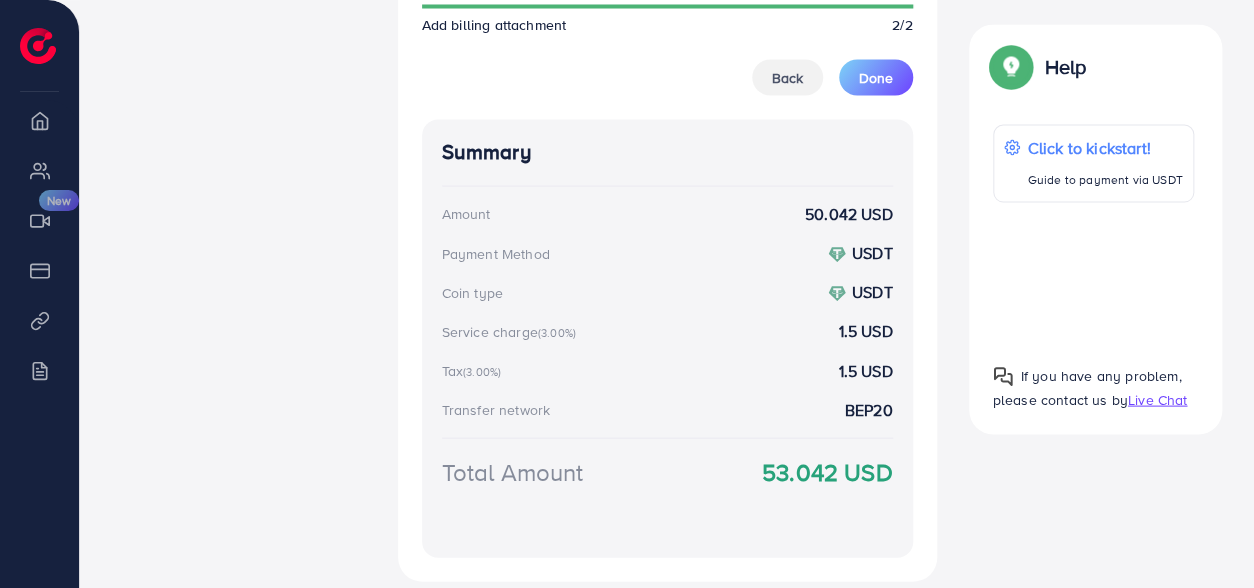 scroll, scrollTop: 1497, scrollLeft: 0, axis: vertical 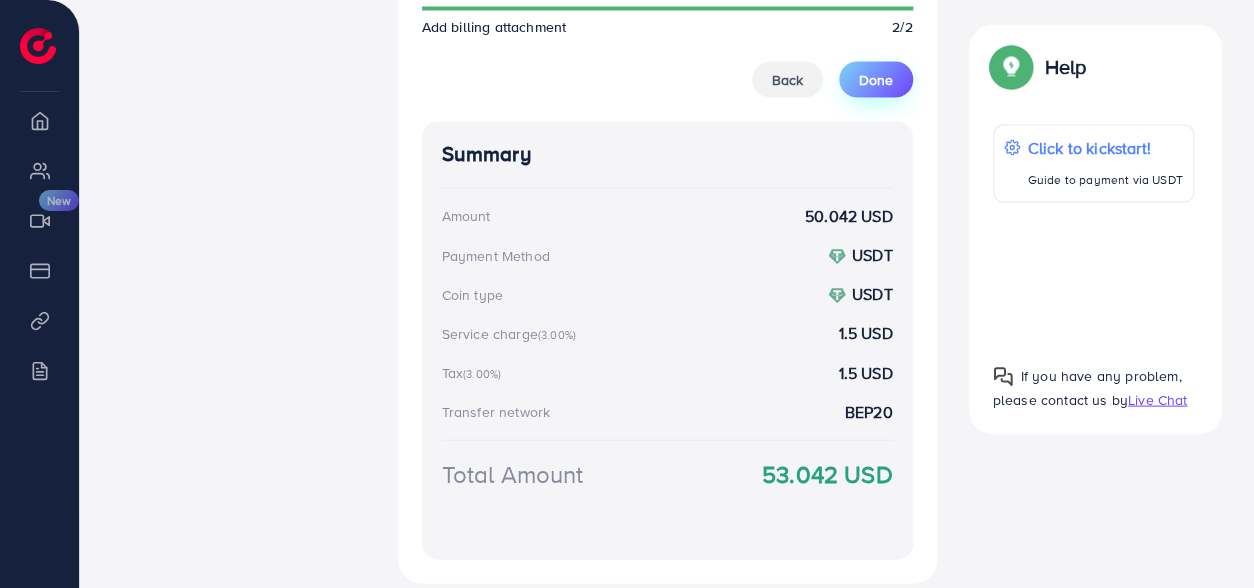 click on "Done" at bounding box center [876, 79] 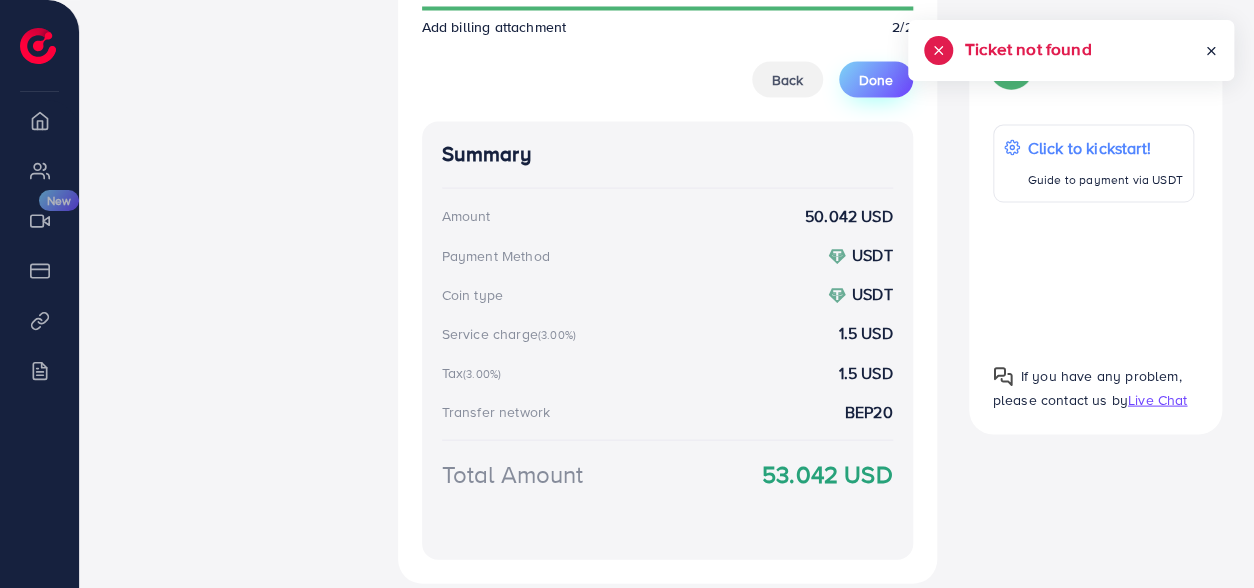 click on "Done" at bounding box center [876, 79] 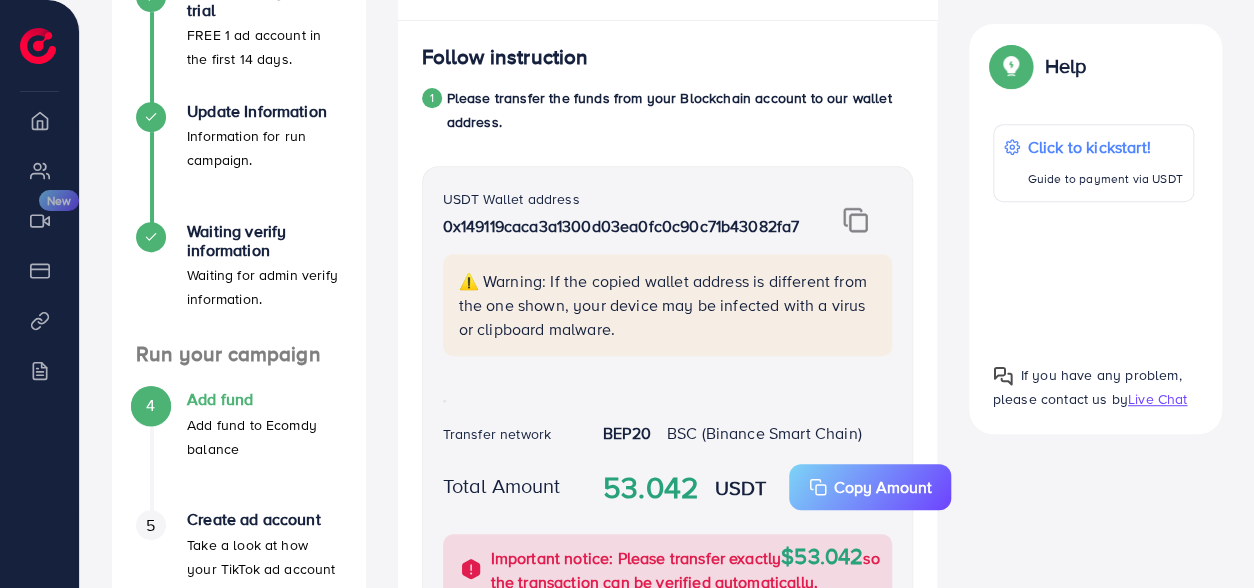 scroll, scrollTop: 0, scrollLeft: 0, axis: both 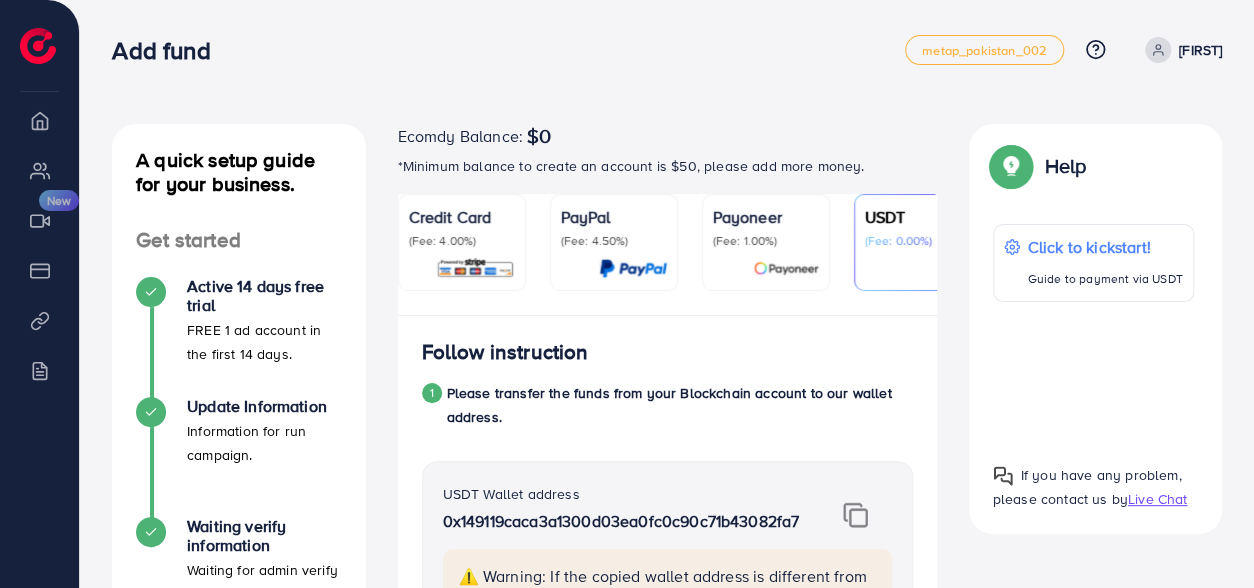 click on "[FIRST]" at bounding box center (1200, 50) 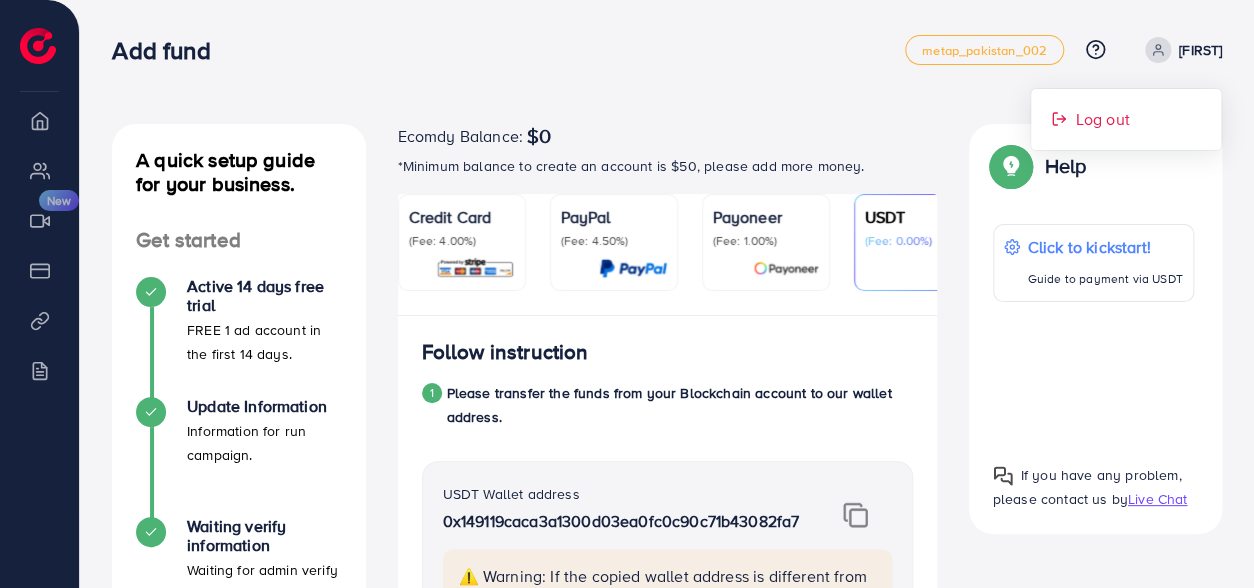 click on "Log out" at bounding box center [1102, 119] 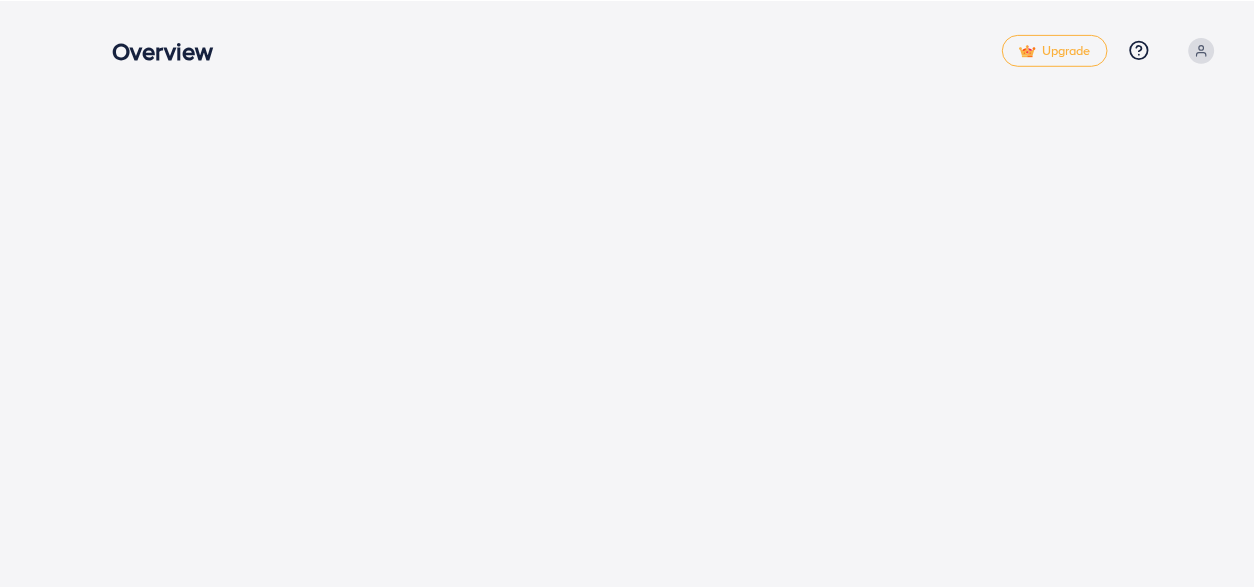 scroll, scrollTop: 0, scrollLeft: 0, axis: both 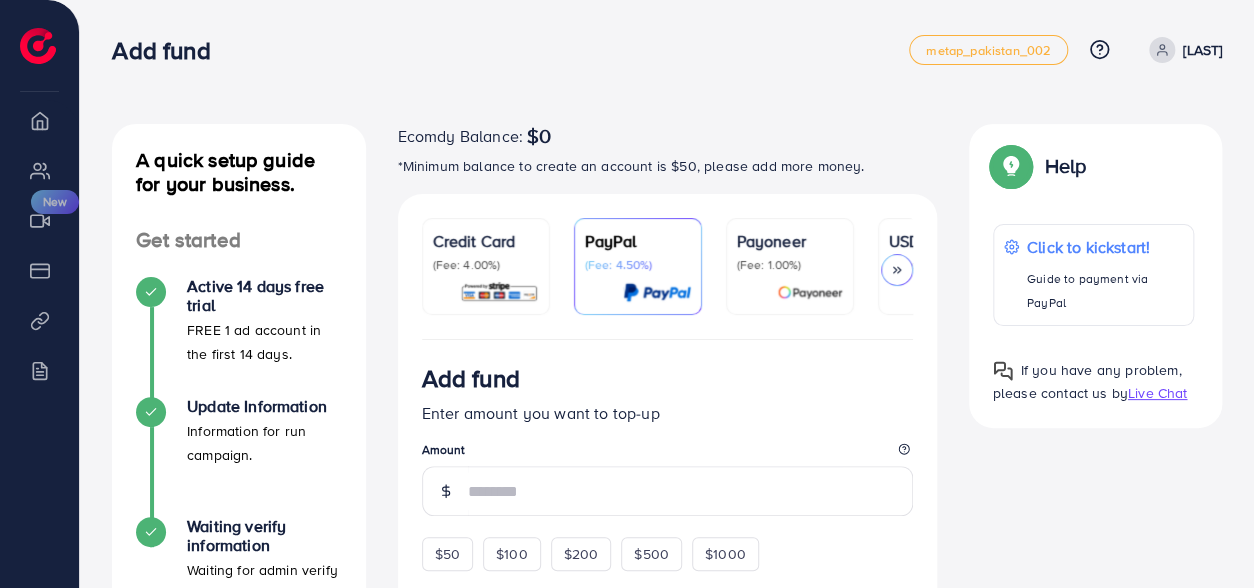 click on "USDT" at bounding box center [942, 241] 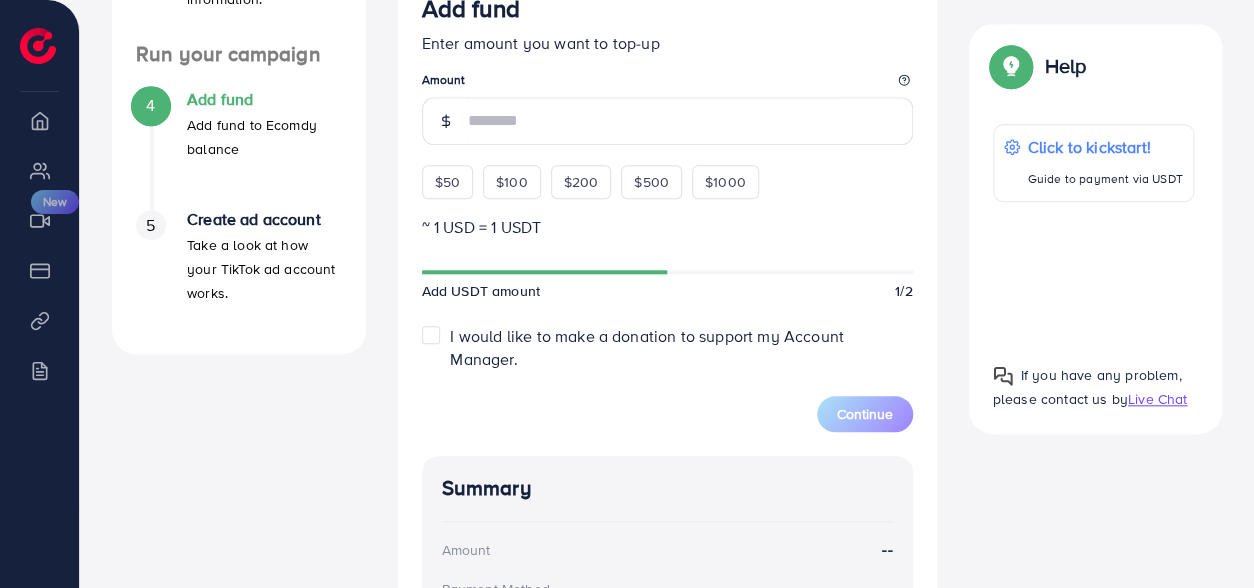 scroll, scrollTop: 600, scrollLeft: 0, axis: vertical 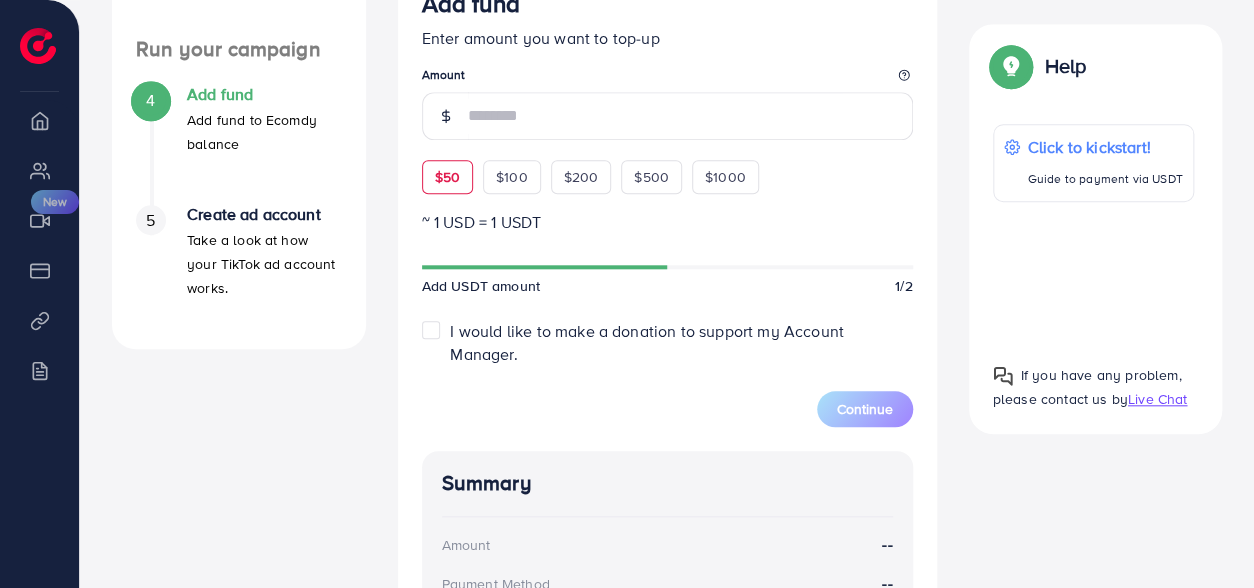 click on "$50" at bounding box center (447, 177) 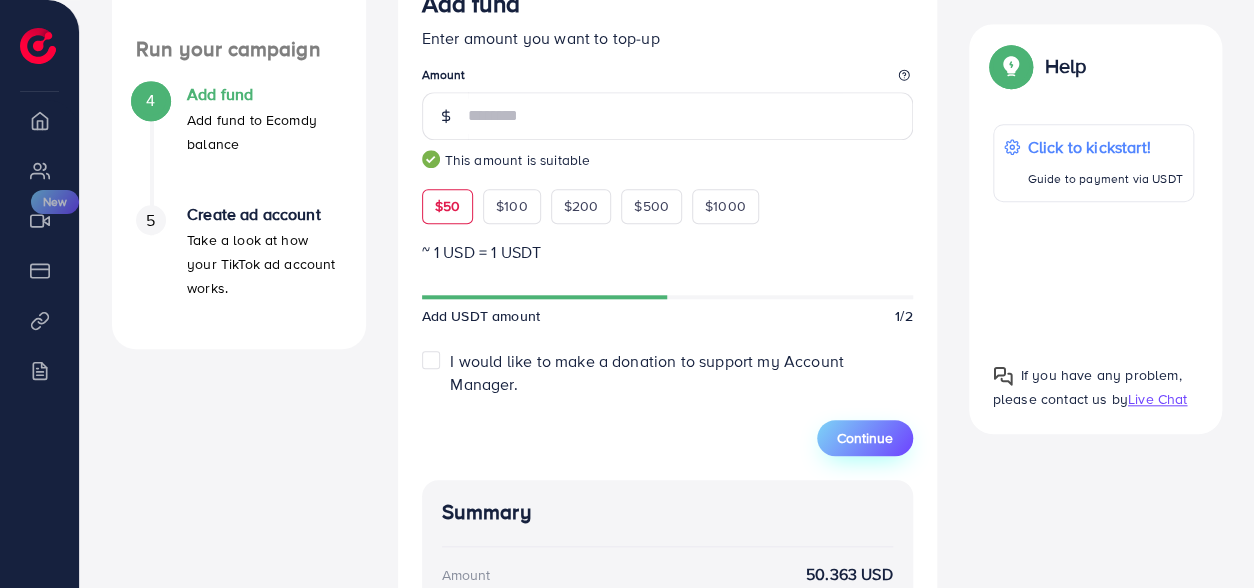 click on "Continue" at bounding box center (865, 438) 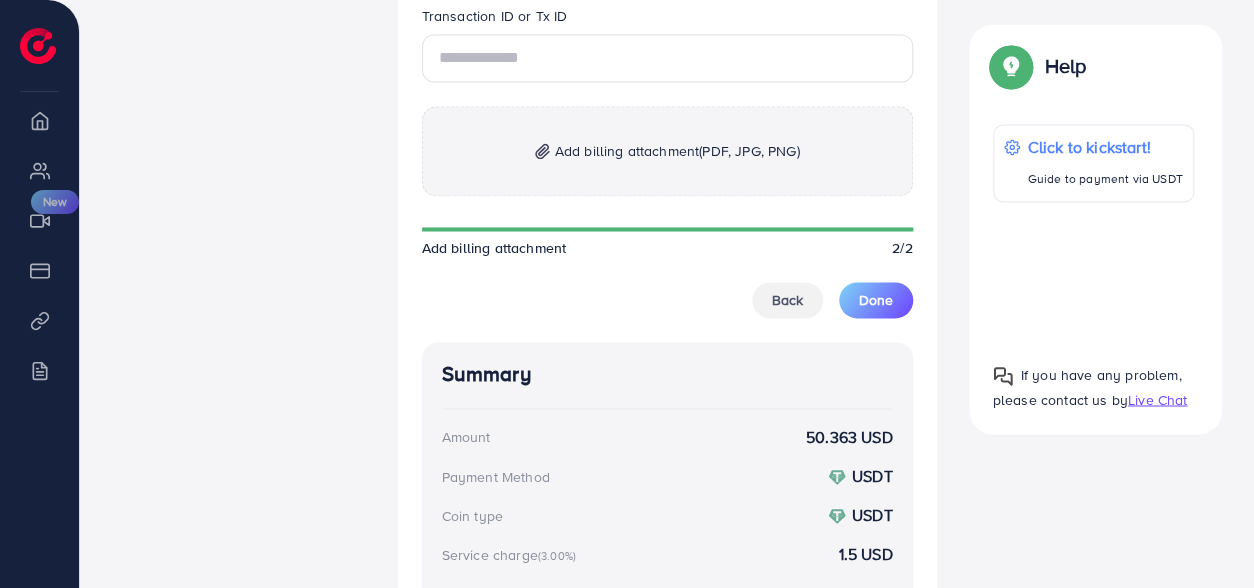 scroll, scrollTop: 925, scrollLeft: 0, axis: vertical 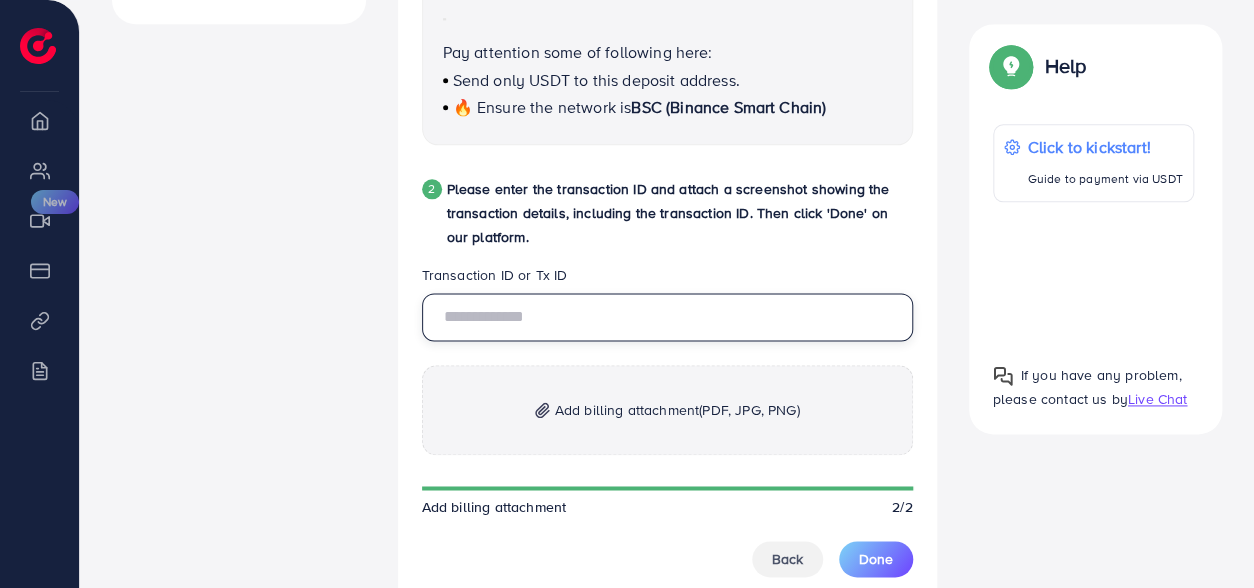 click at bounding box center (667, 317) 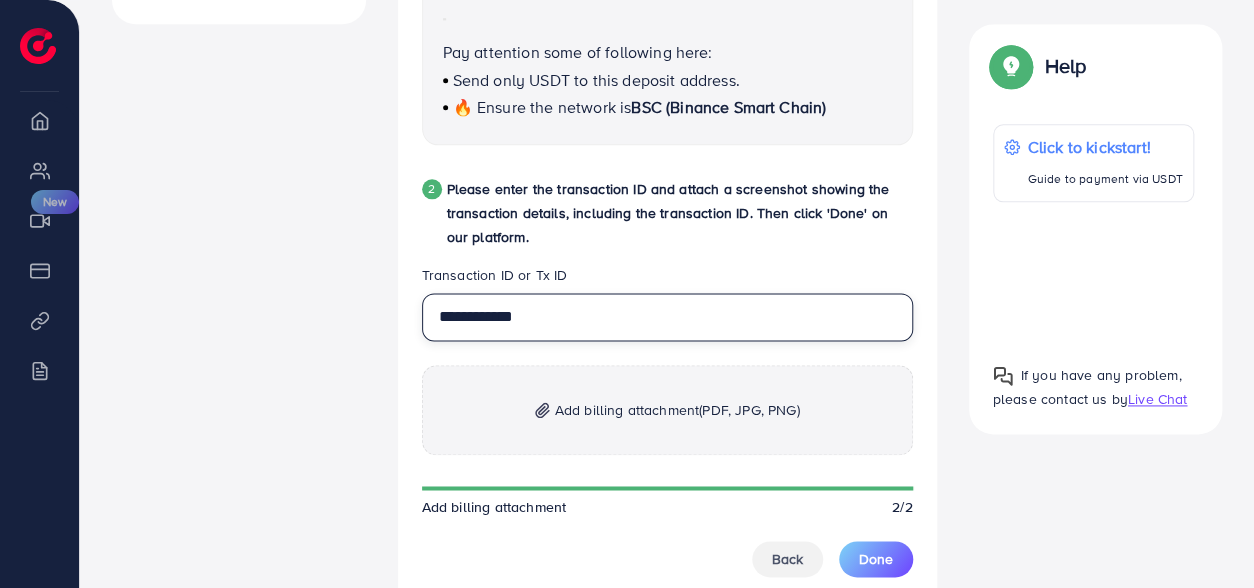 type on "**********" 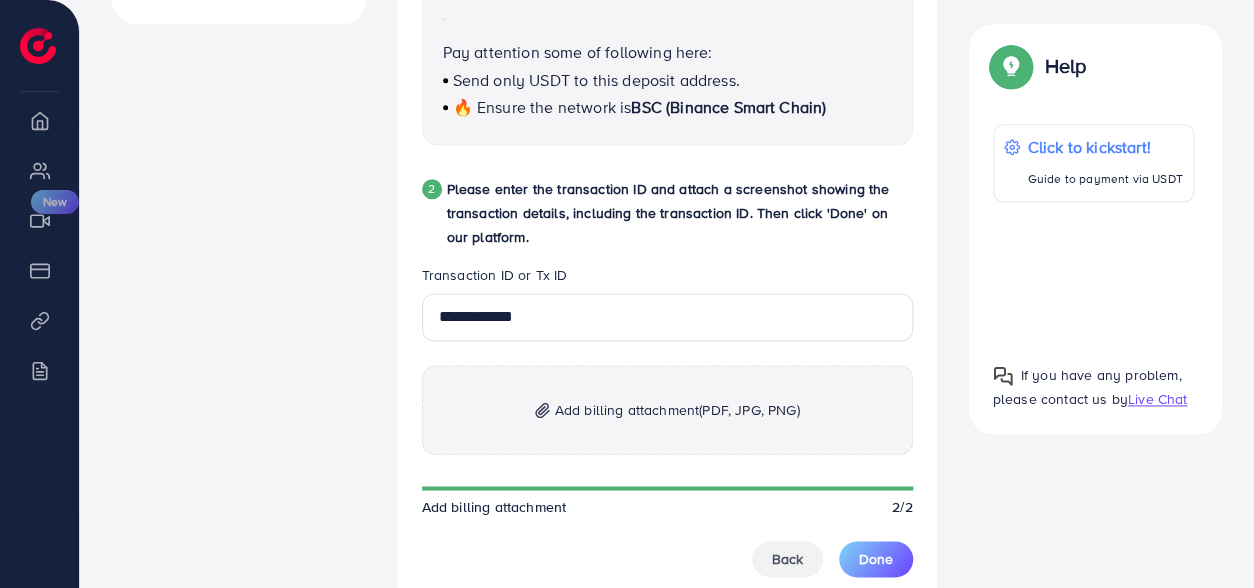 click on "Add billing attachment  (PDF, JPG, PNG)" at bounding box center (677, 410) 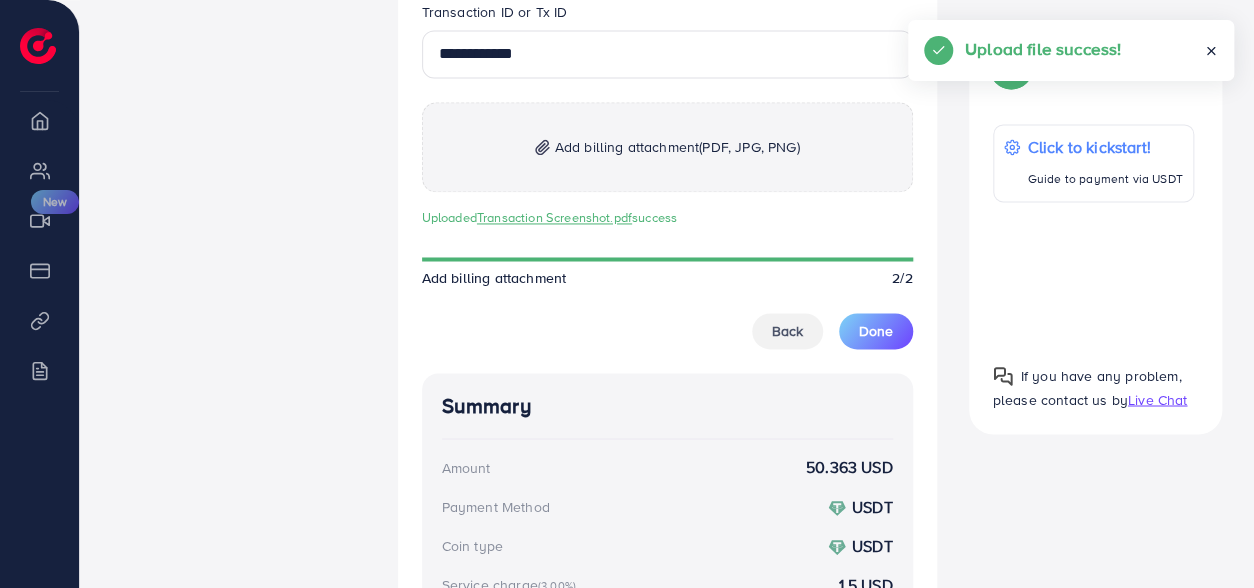scroll, scrollTop: 1211, scrollLeft: 0, axis: vertical 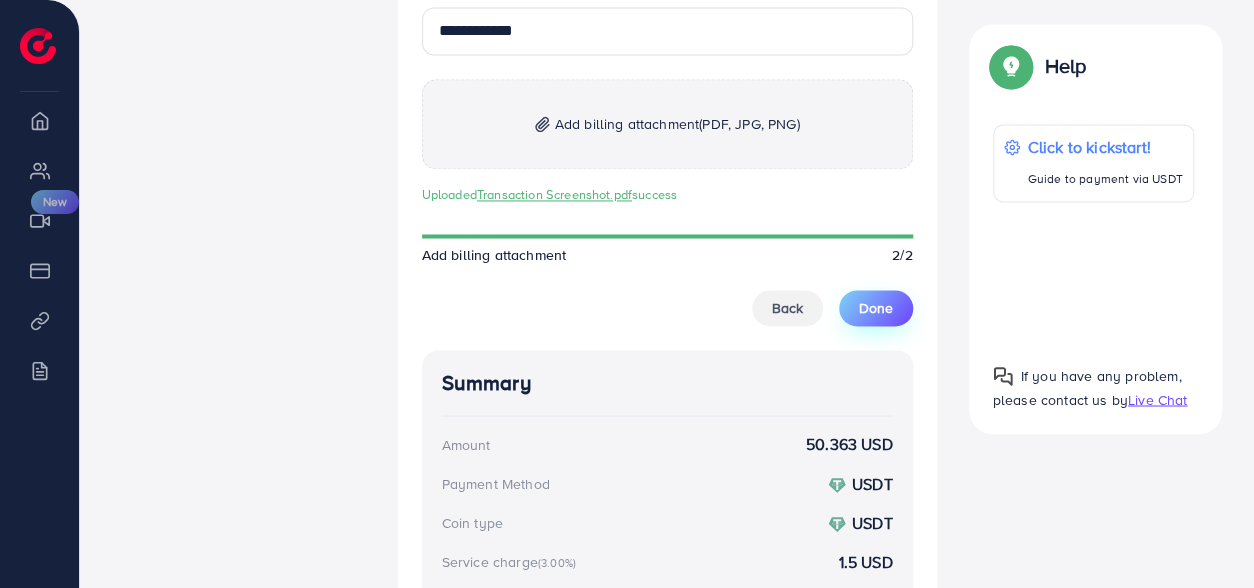 click on "Done" at bounding box center [876, 308] 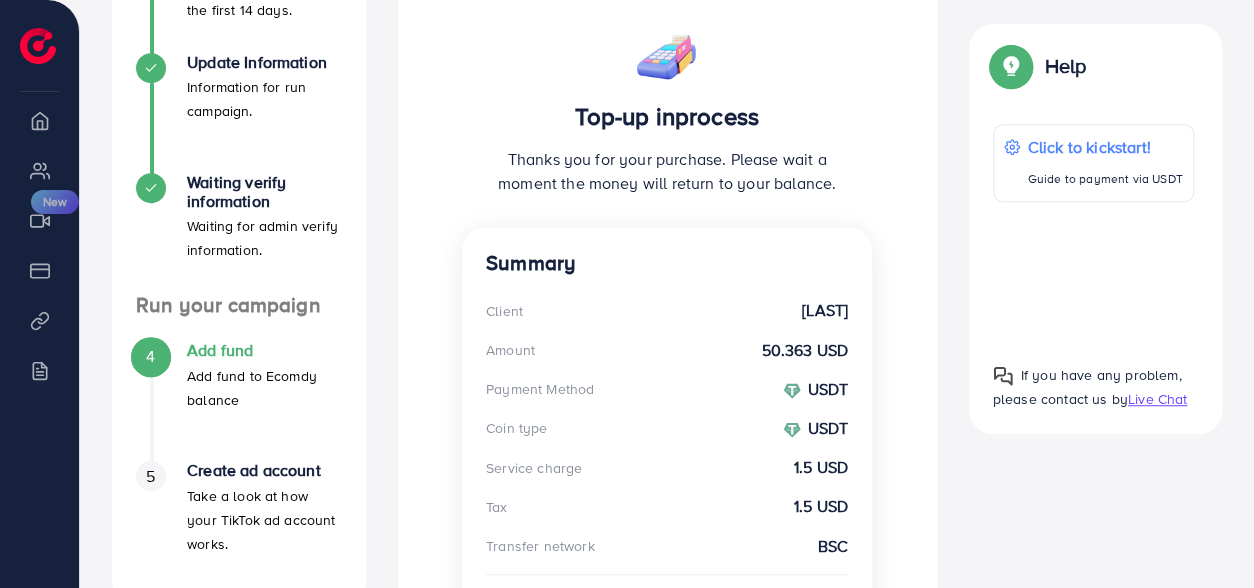 scroll, scrollTop: 612, scrollLeft: 0, axis: vertical 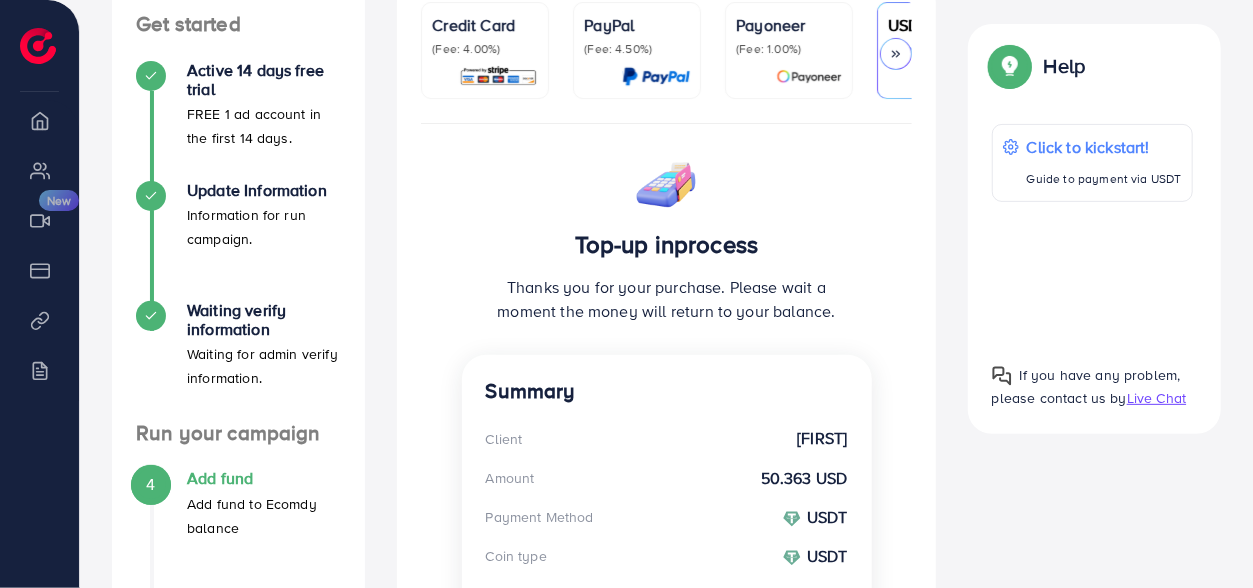 click on "Top-up inprocess" at bounding box center [667, 244] 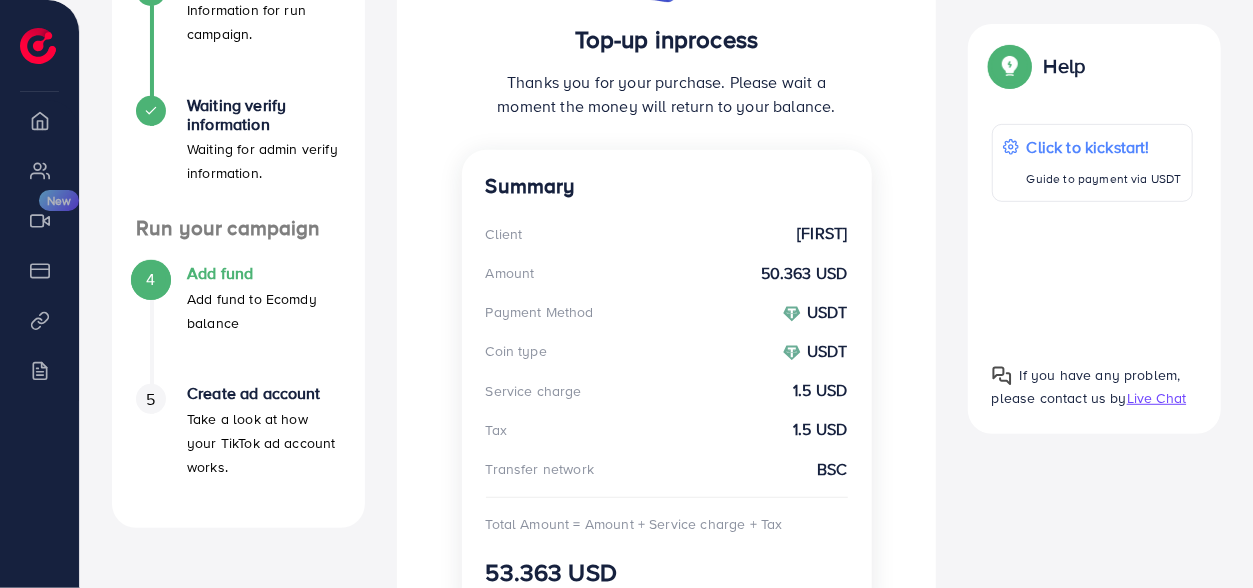 scroll, scrollTop: 415, scrollLeft: 0, axis: vertical 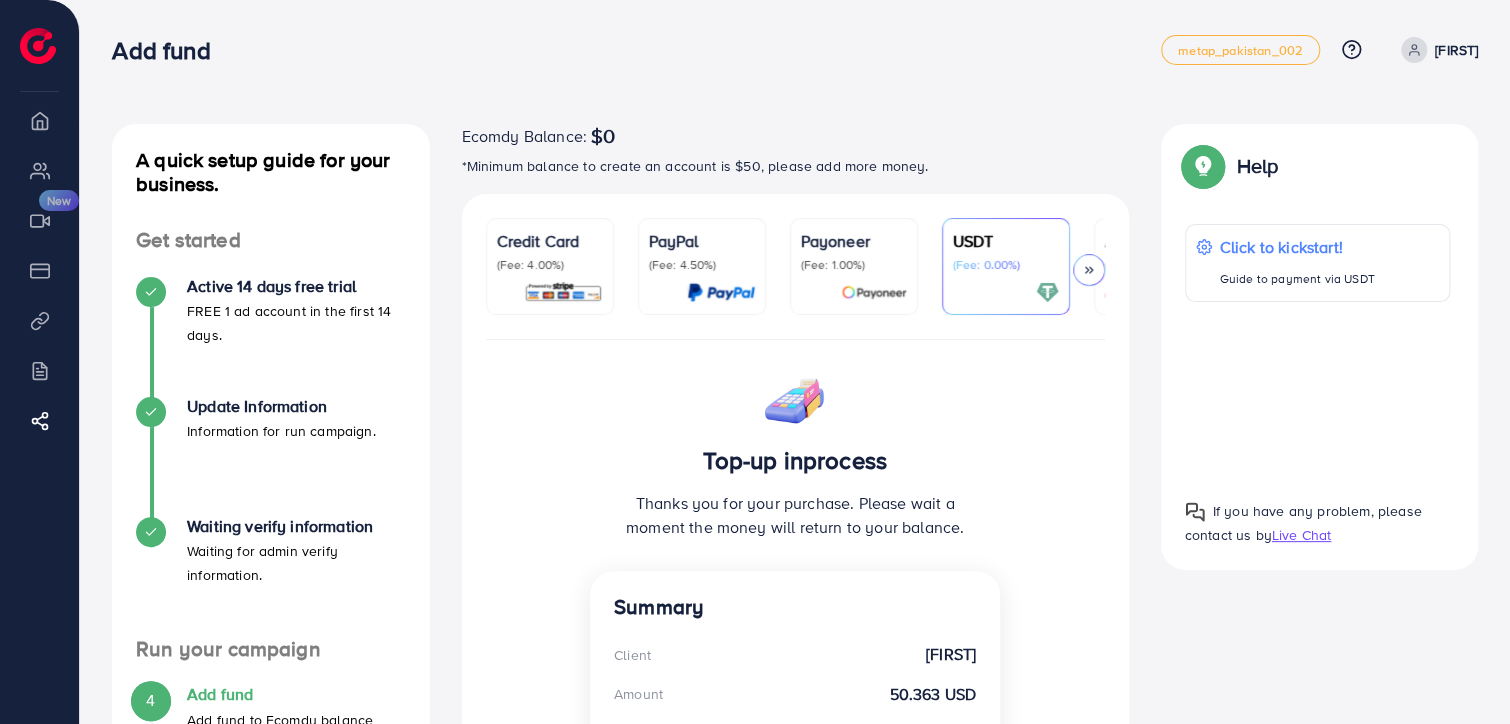 click on "Credit Card" at bounding box center (550, 241) 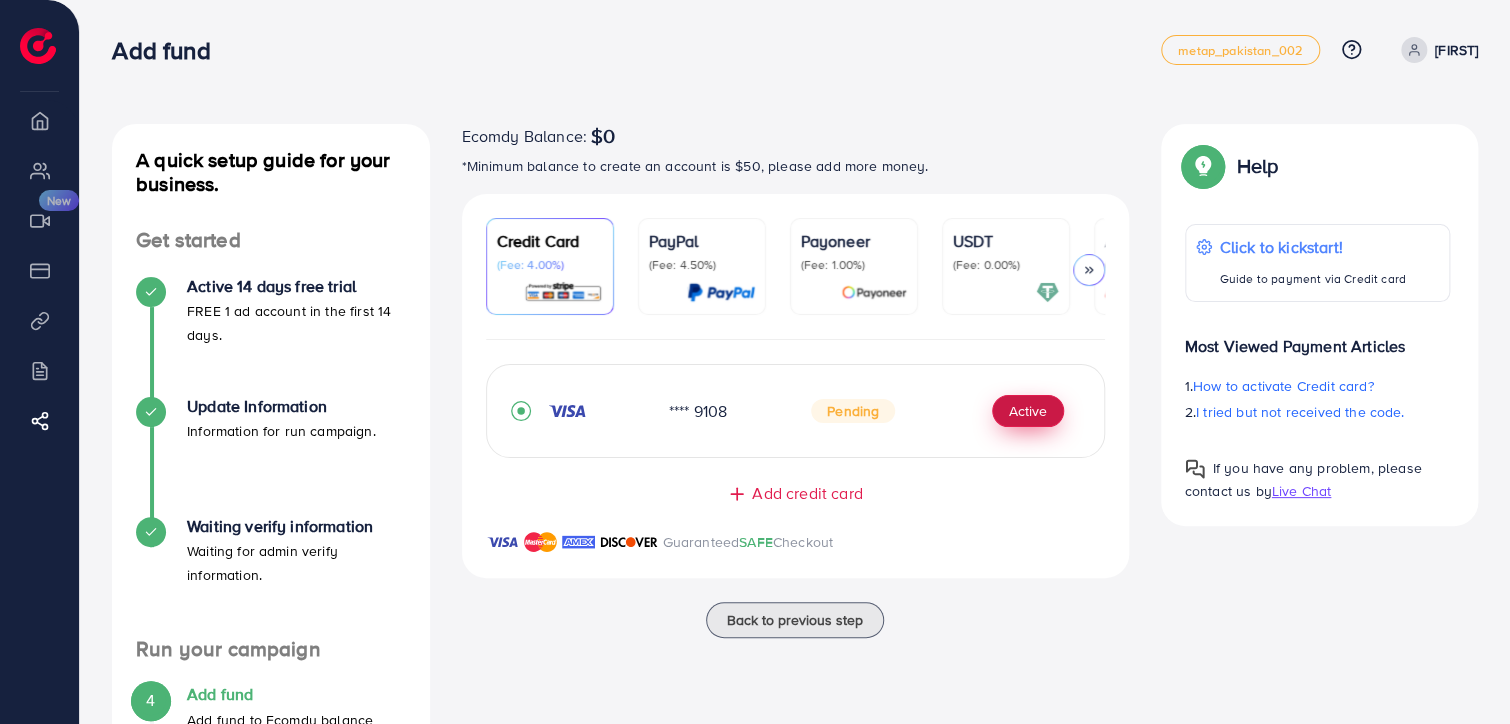 click on "Active" at bounding box center [1028, 411] 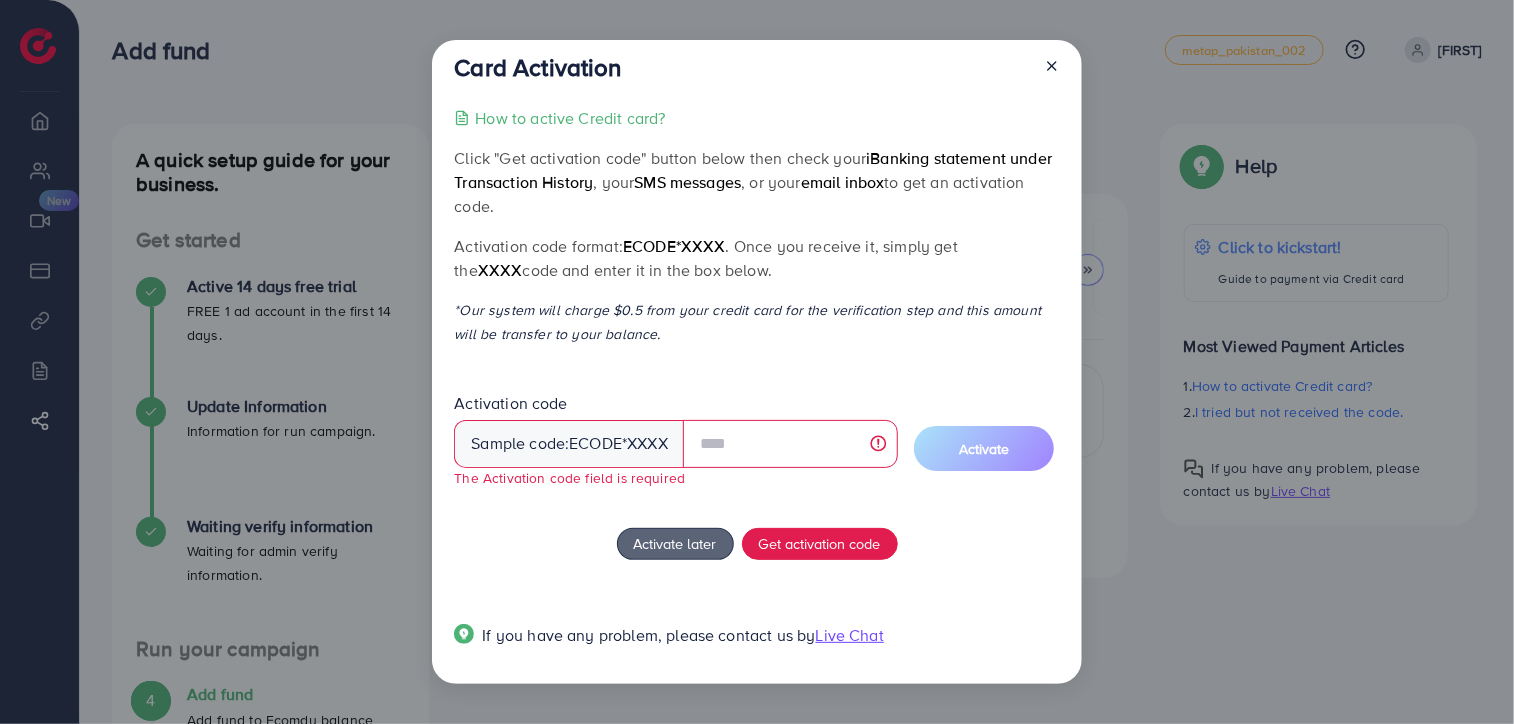 click 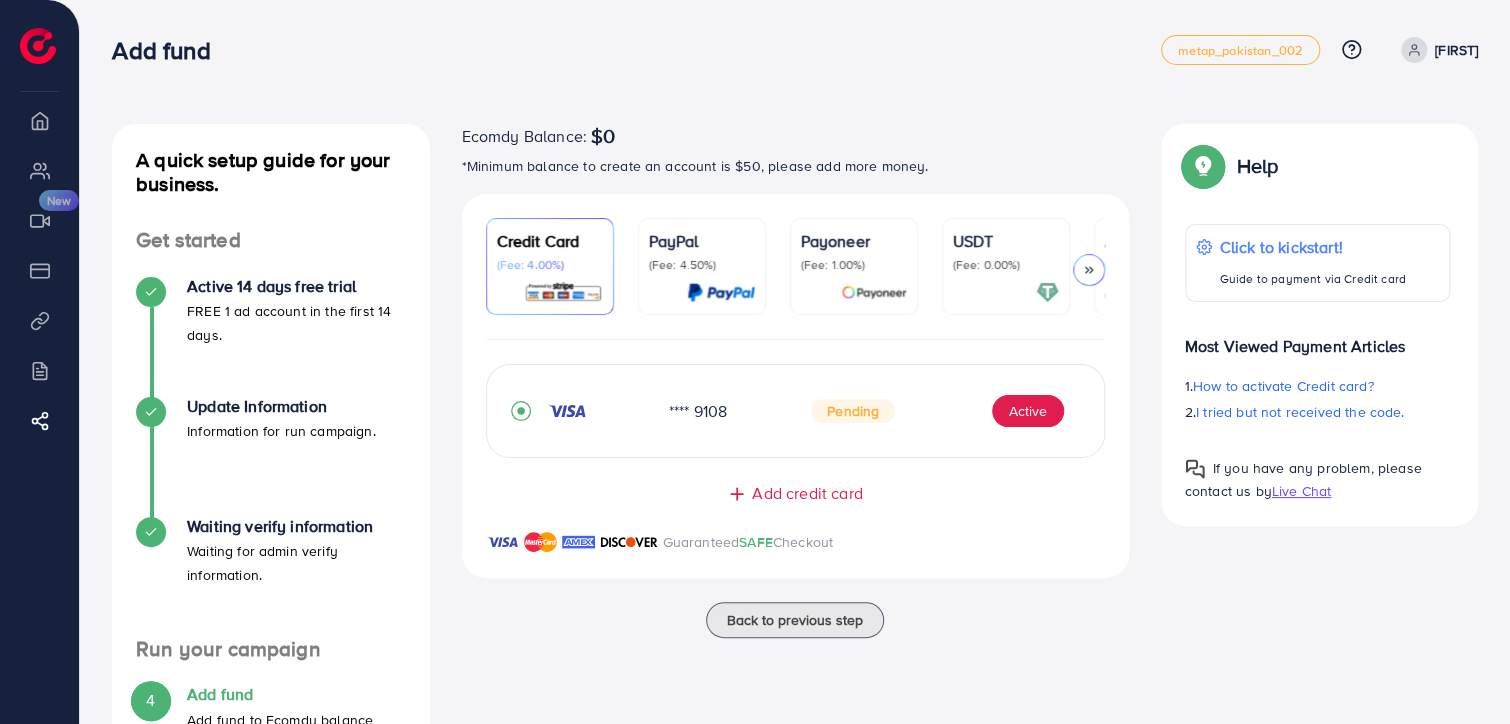 click on "(Fee: 0.00%)" at bounding box center (1006, 265) 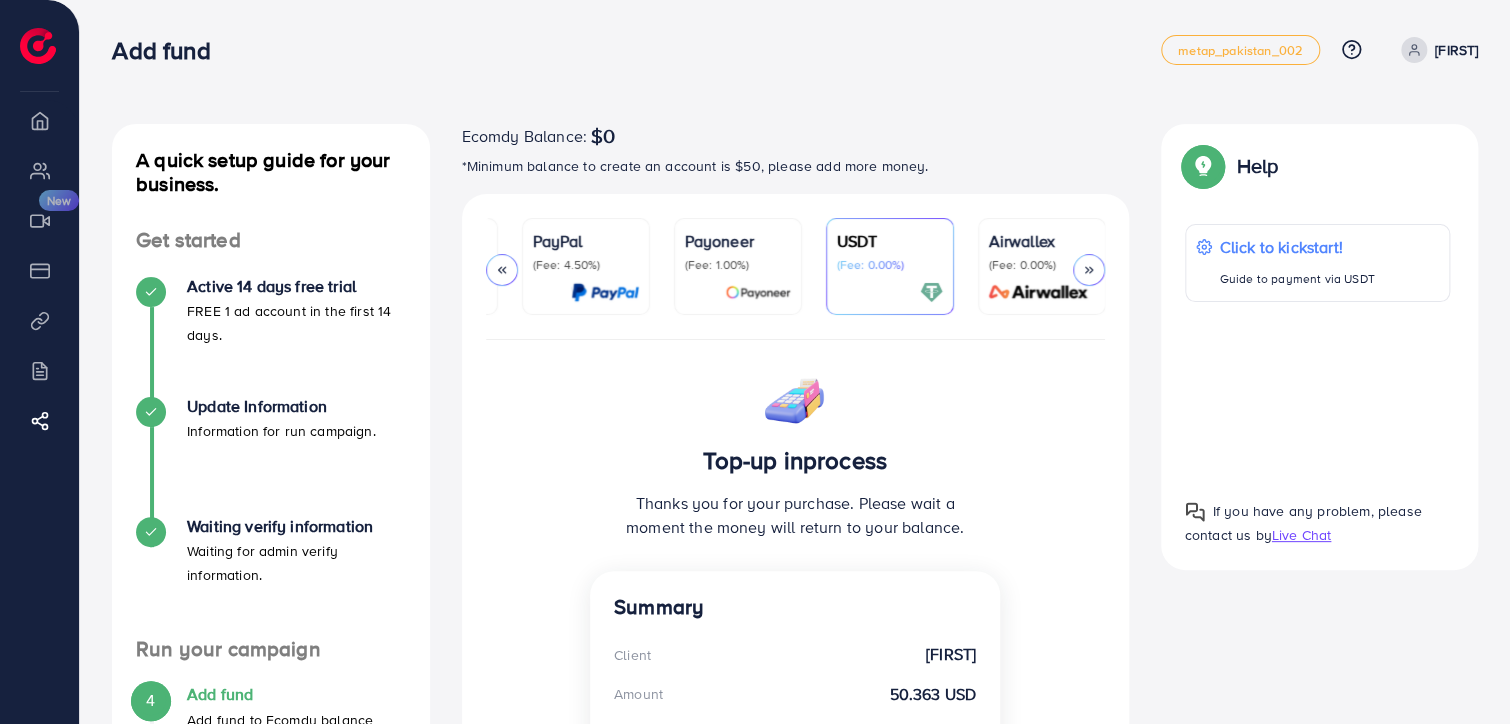scroll, scrollTop: 0, scrollLeft: 0, axis: both 